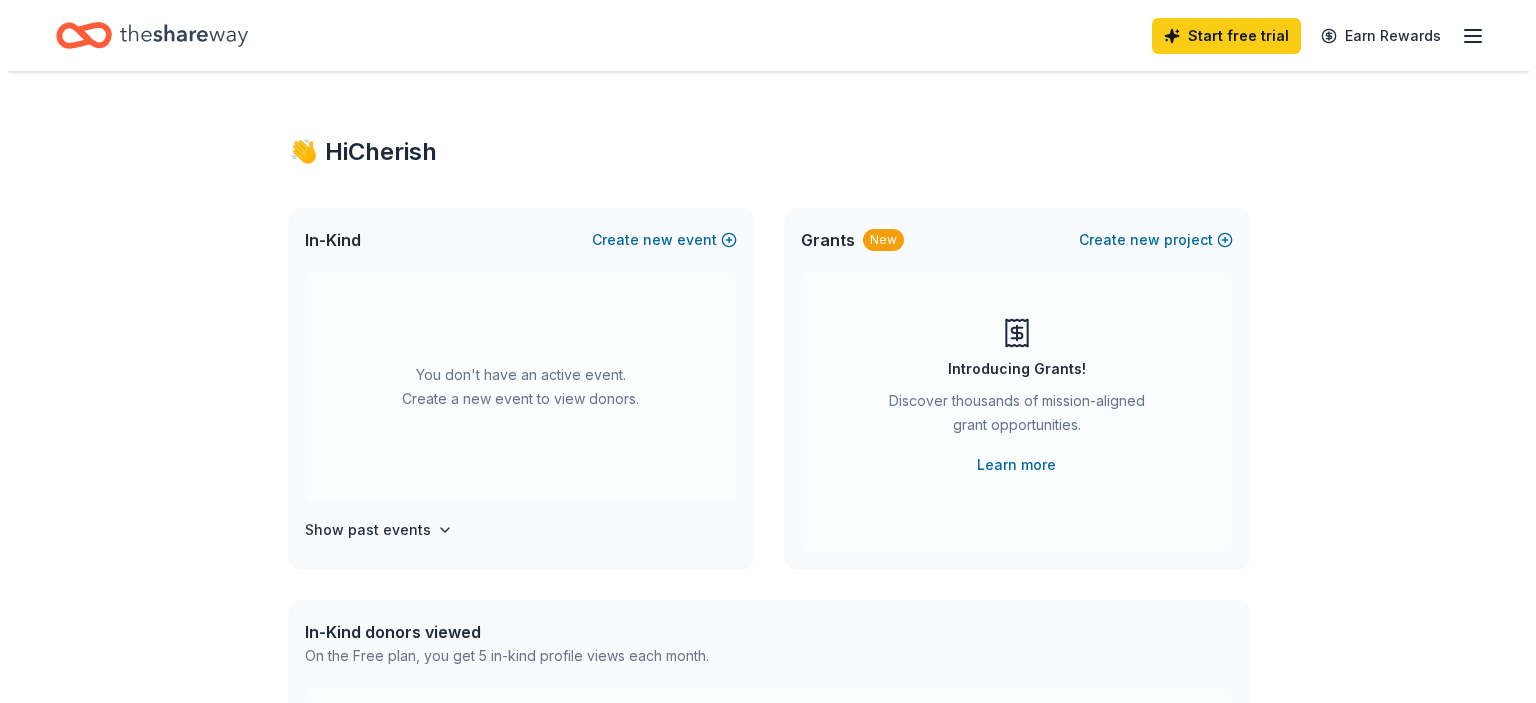 scroll, scrollTop: 0, scrollLeft: 0, axis: both 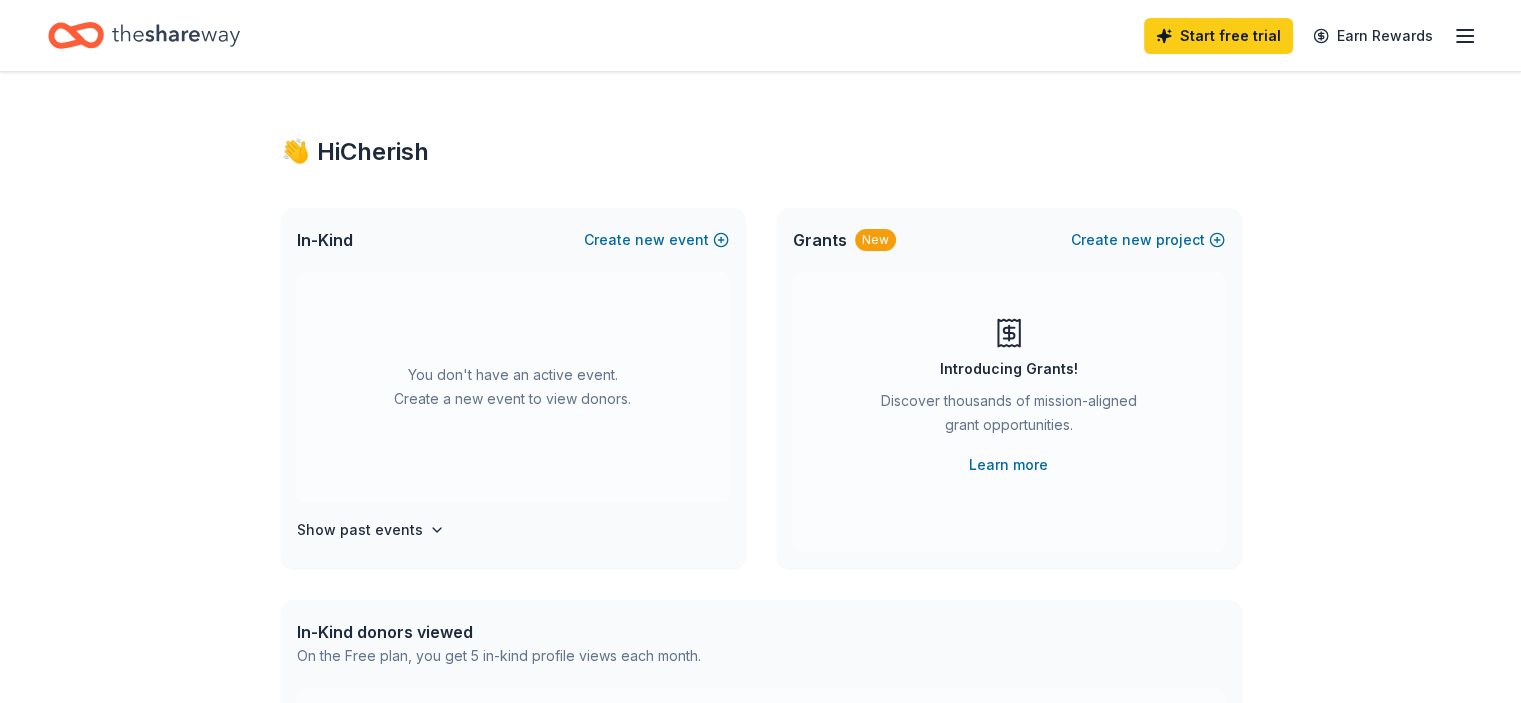 click on "You don't have an active event. Create a new event to view donors." at bounding box center [513, 387] 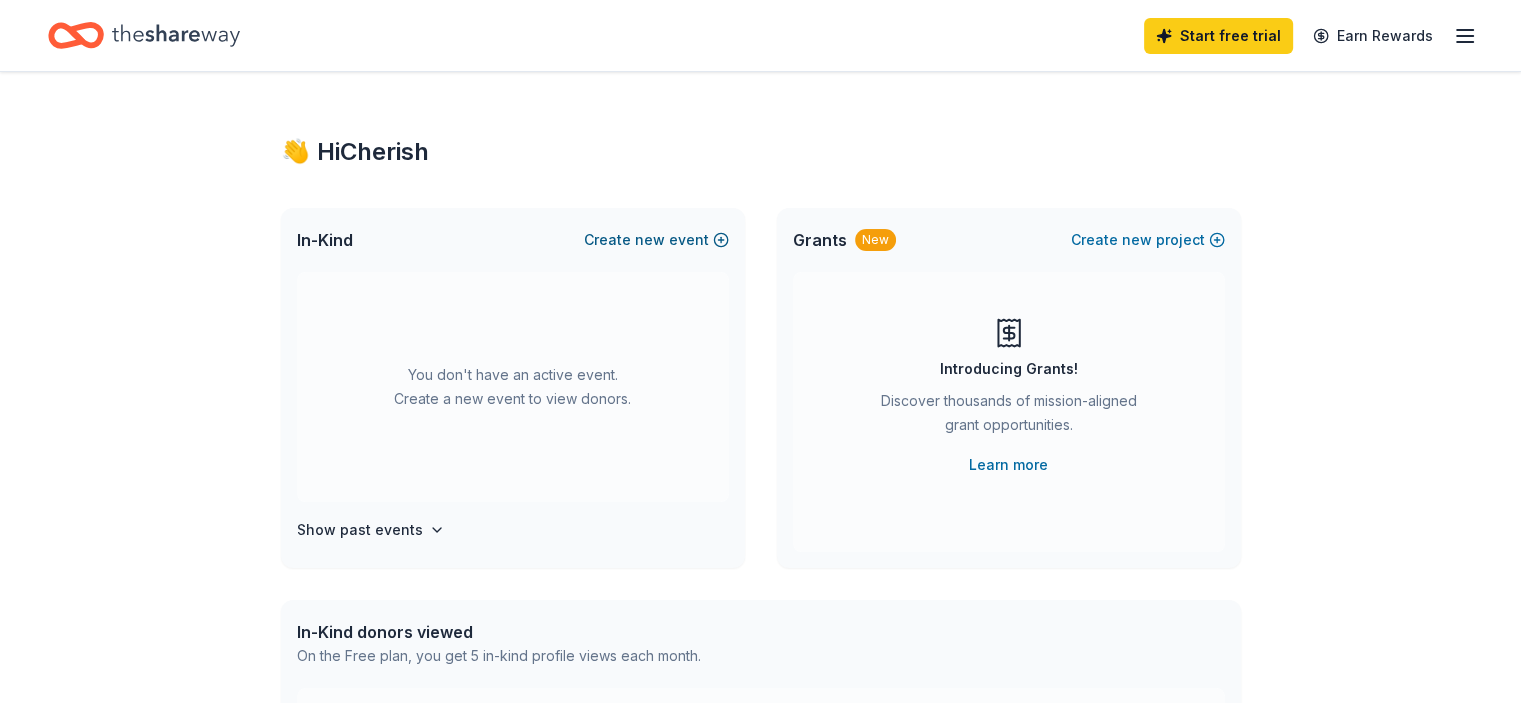 click on "Create  new  event" at bounding box center [656, 240] 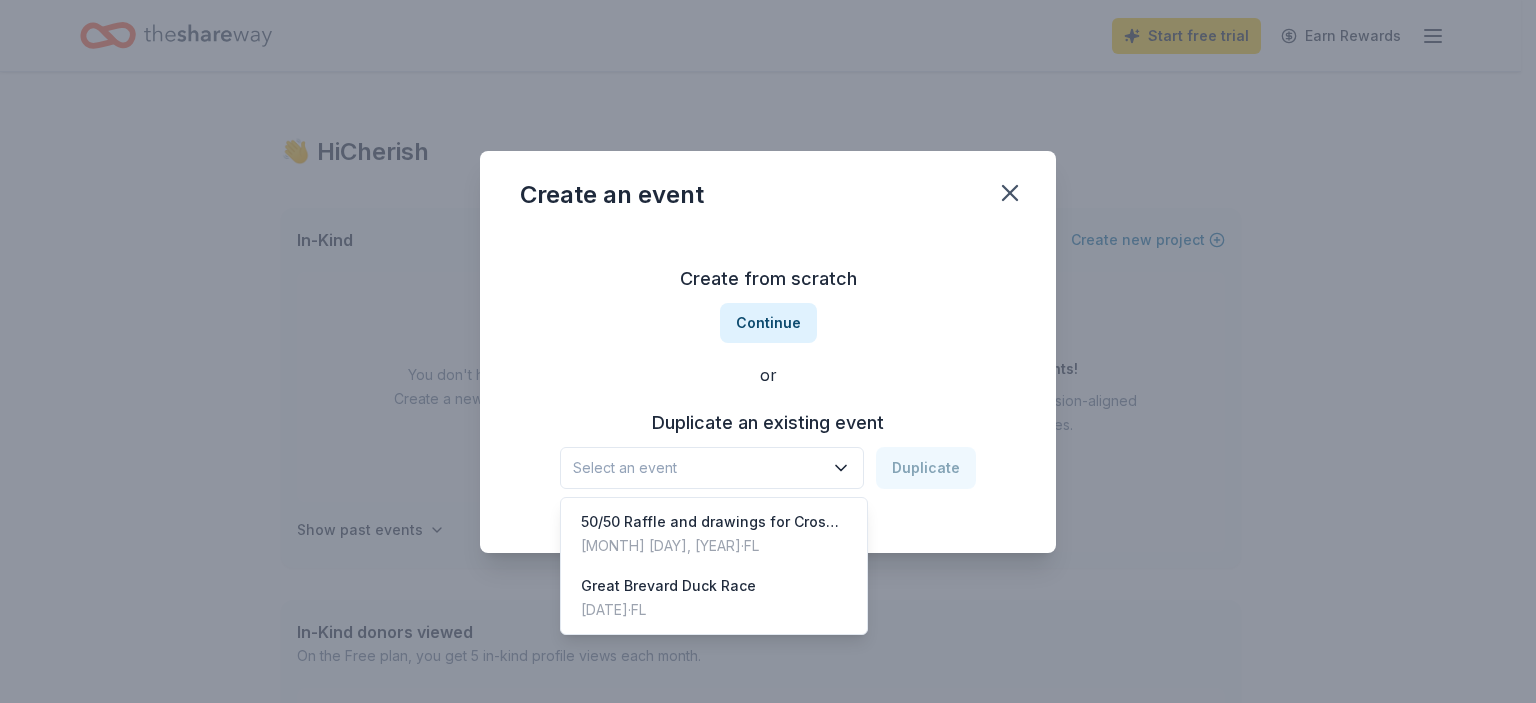 click 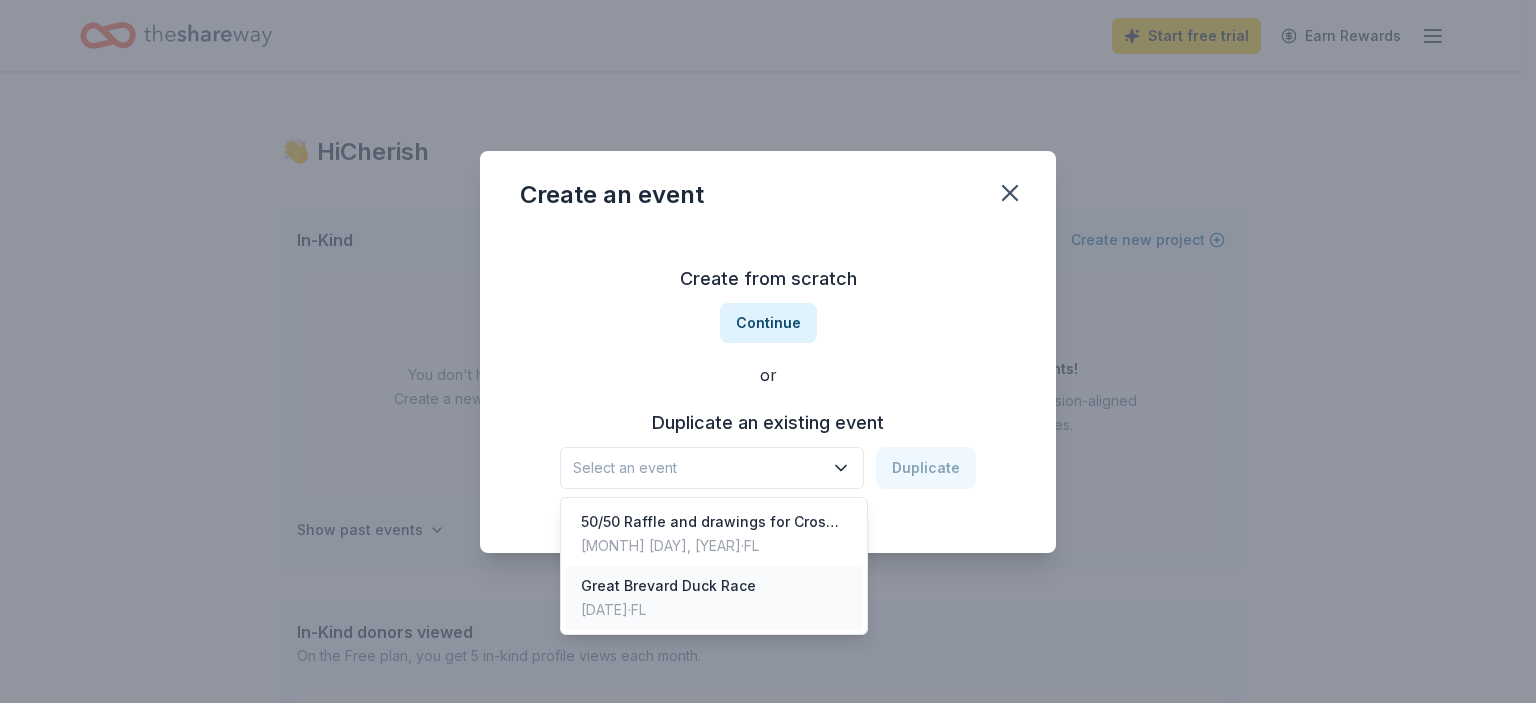 click on "Great Brevard Duck Race" at bounding box center [668, 586] 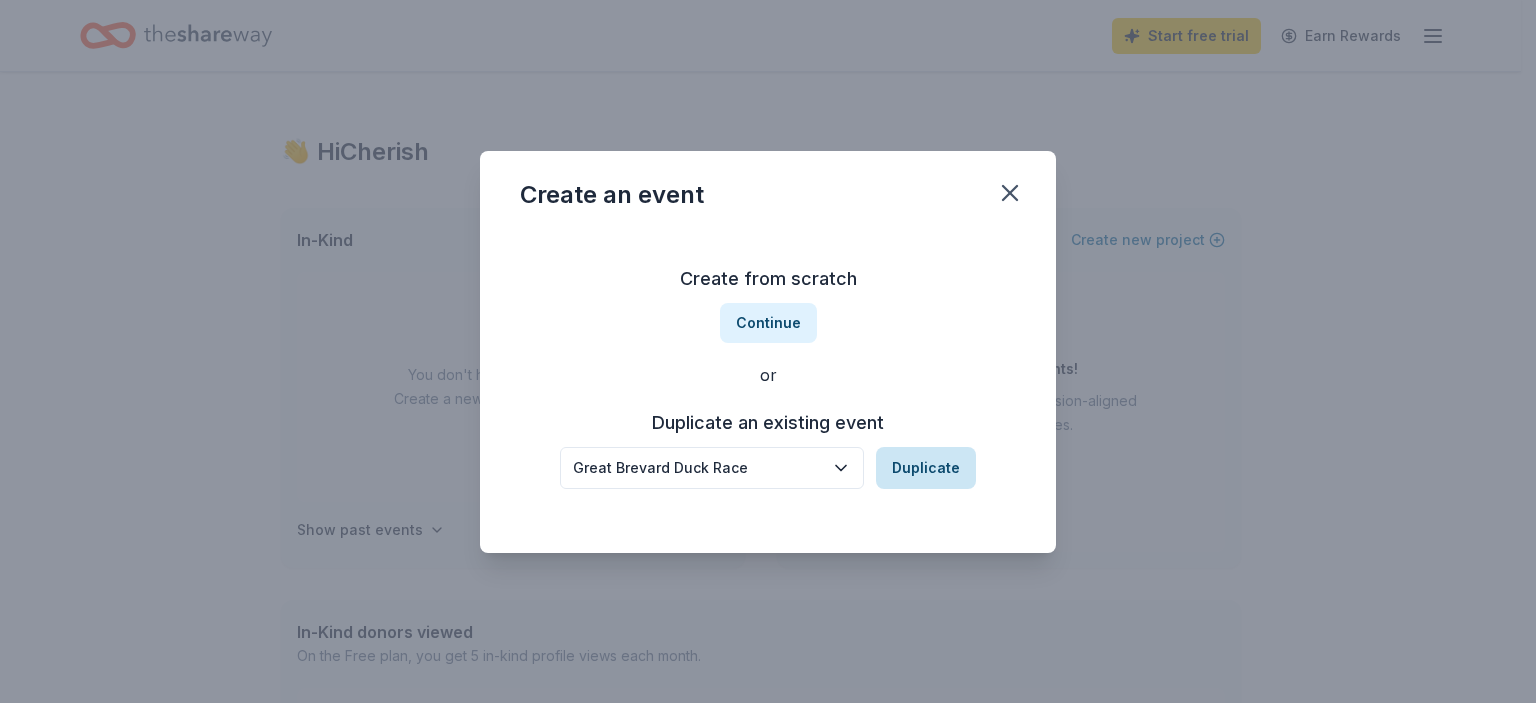 click on "Duplicate" at bounding box center [926, 468] 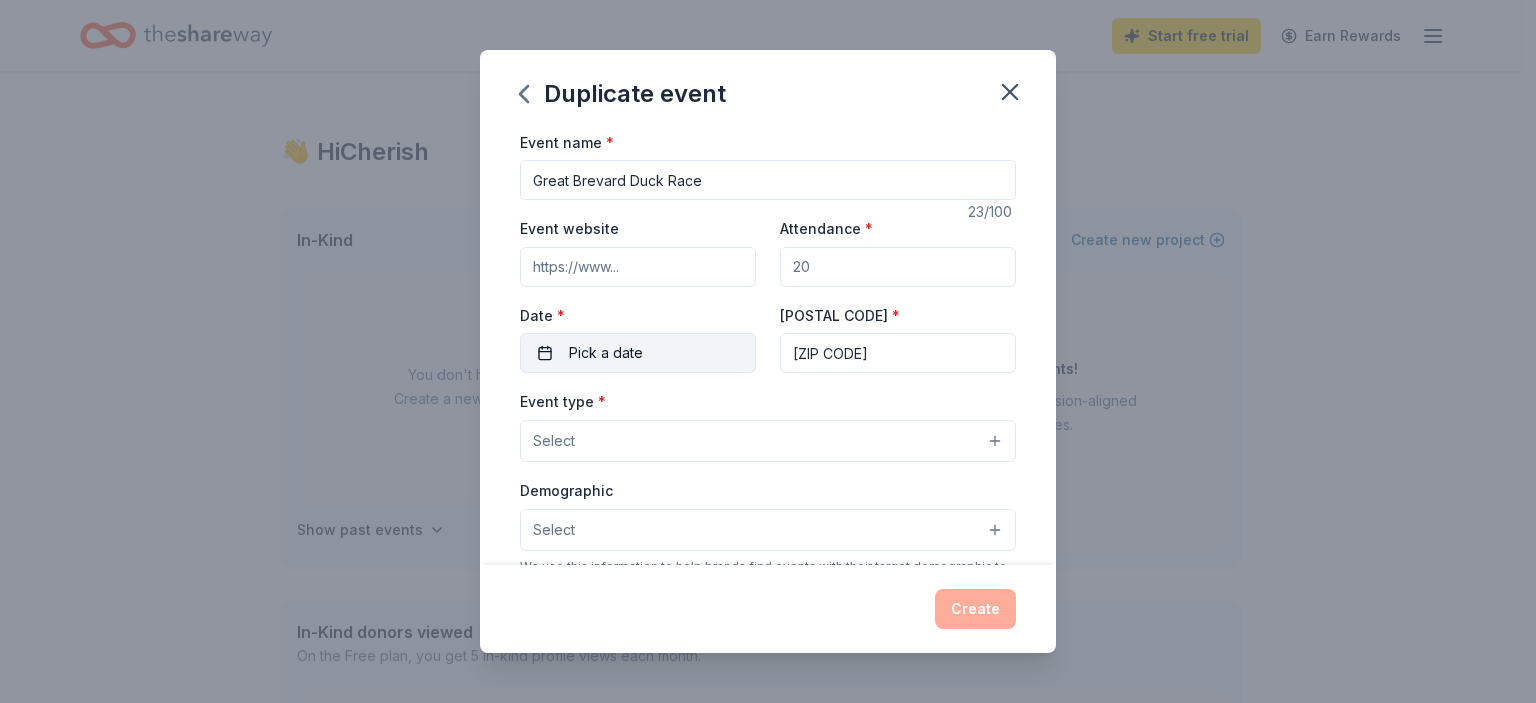 click on "Pick a date" at bounding box center (638, 353) 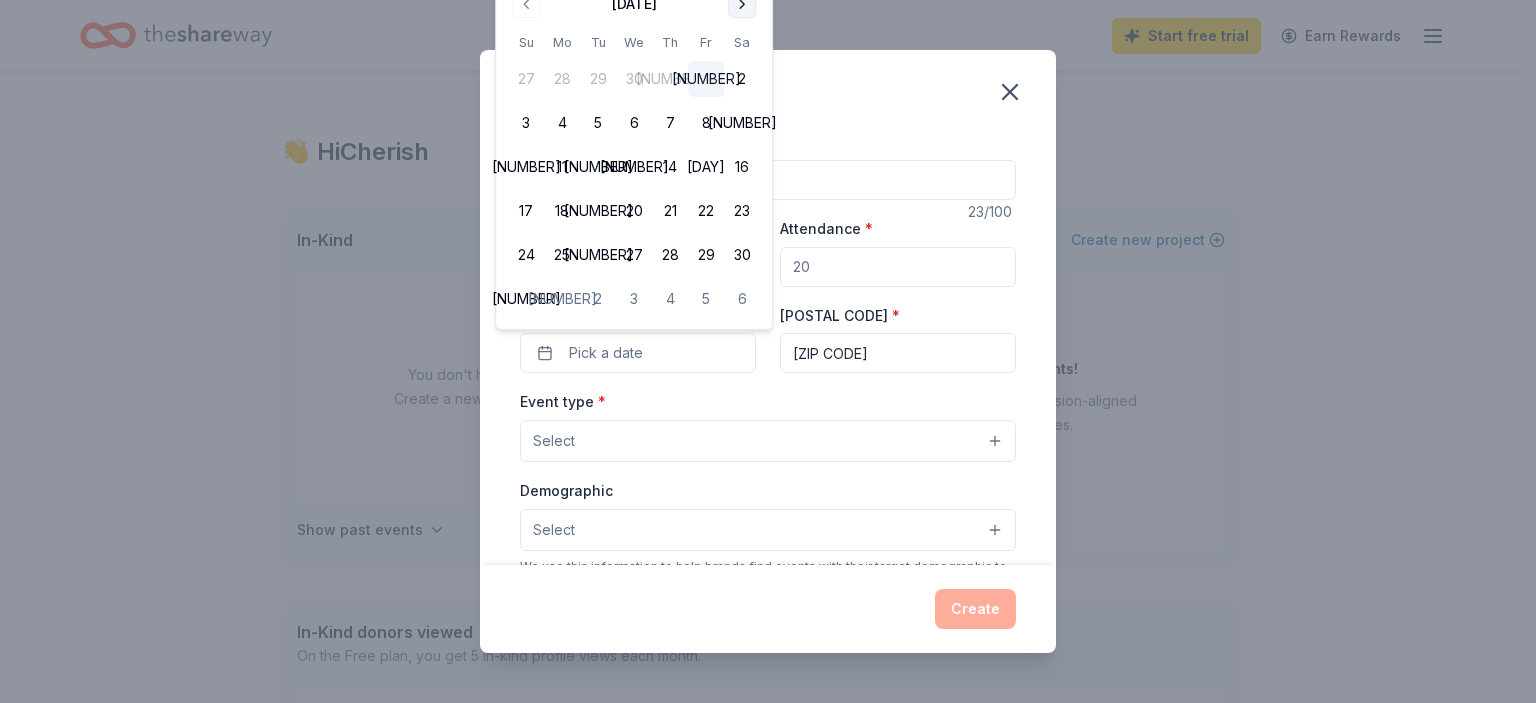 click at bounding box center [742, 4] 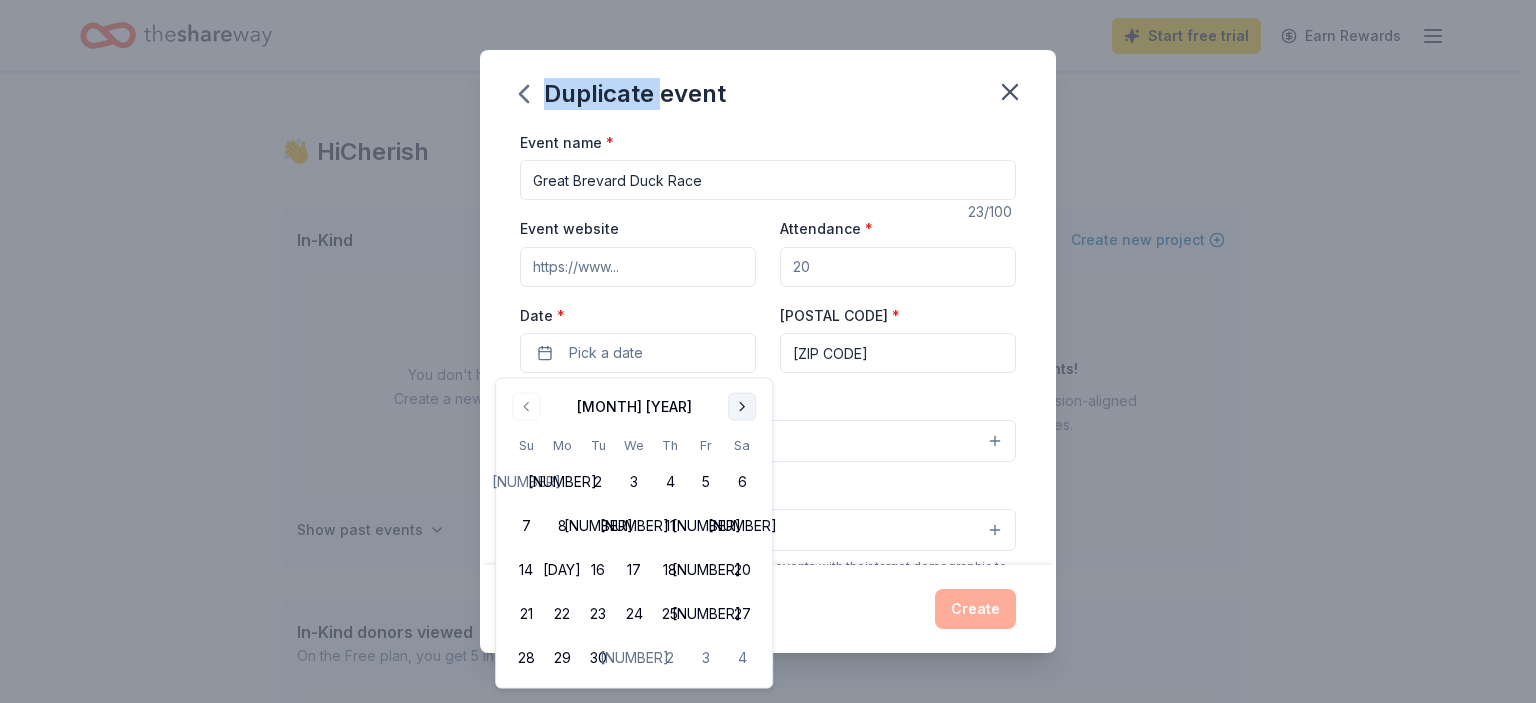 click on "Duplicate event Event name * Great Brevard Duck Race 23 /100 Event website Attendance * Date * Pick a date ZIP code * [ZIP] Event type * Select Demographic Select We use this information to help brands find events with their target demographic to sponsor their products. Mailing address Apt/unit Description What are you looking for? * Auction & raffle Meals Snacks Desserts Alcohol Beverages Send me reminders Email me reminders of donor application deadlines Recurring event Copy donors Saved Applied Approved Received Declined Not interested All copied donors will be given "saved" status in your new event. Companies that are no longer donating will not be copied. Create" at bounding box center [768, 351] 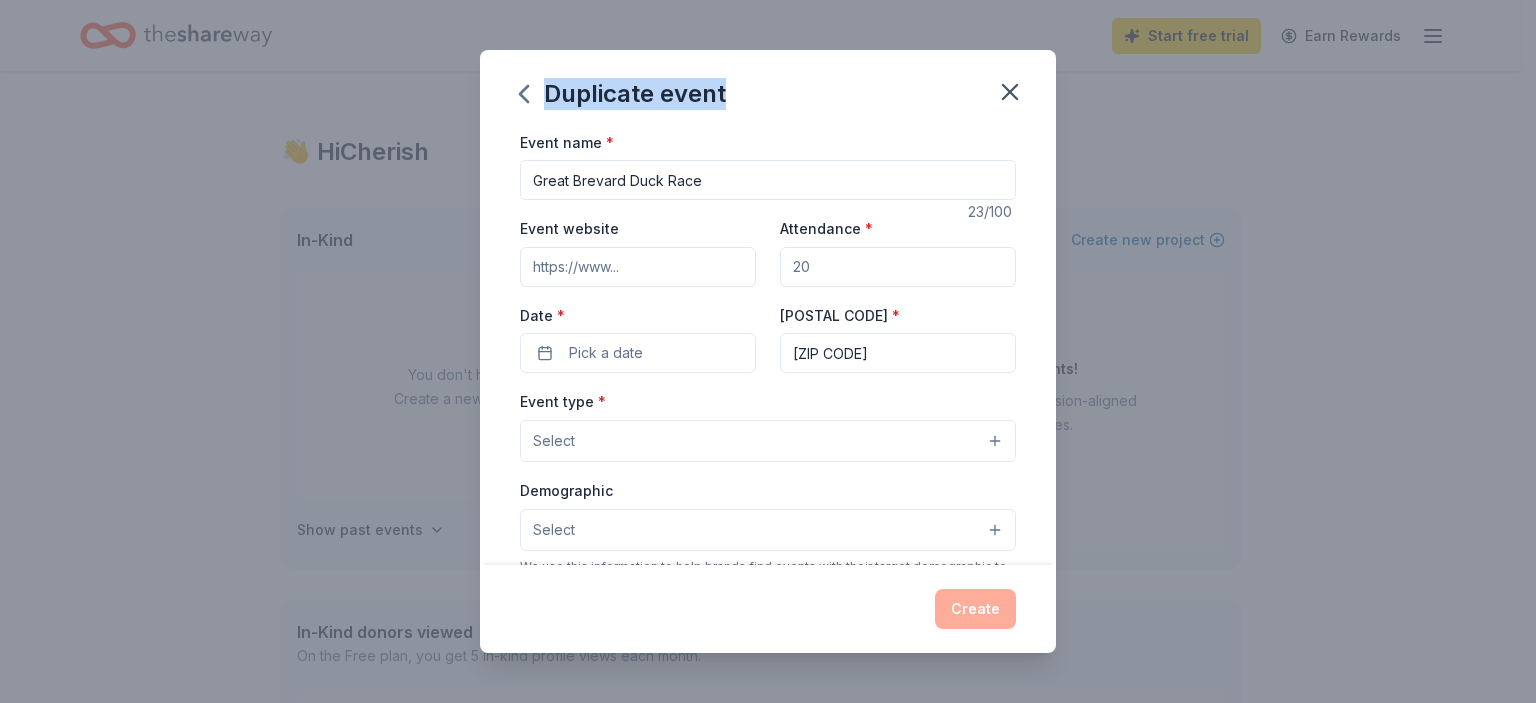 click on "Duplicate event Event name * Great Brevard Duck Race 23 /100 Event website Attendance * Date * Pick a date ZIP code * [ZIP] Event type * Select Demographic Select We use this information to help brands find events with their target demographic to sponsor their products. Mailing address Apt/unit Description What are you looking for? * Auction & raffle Meals Snacks Desserts Alcohol Beverages Send me reminders Email me reminders of donor application deadlines Recurring event Copy donors Saved Applied Approved Received Declined Not interested All copied donors will be given "saved" status in your new event. Companies that are no longer donating will not be copied. Create" at bounding box center [768, 351] 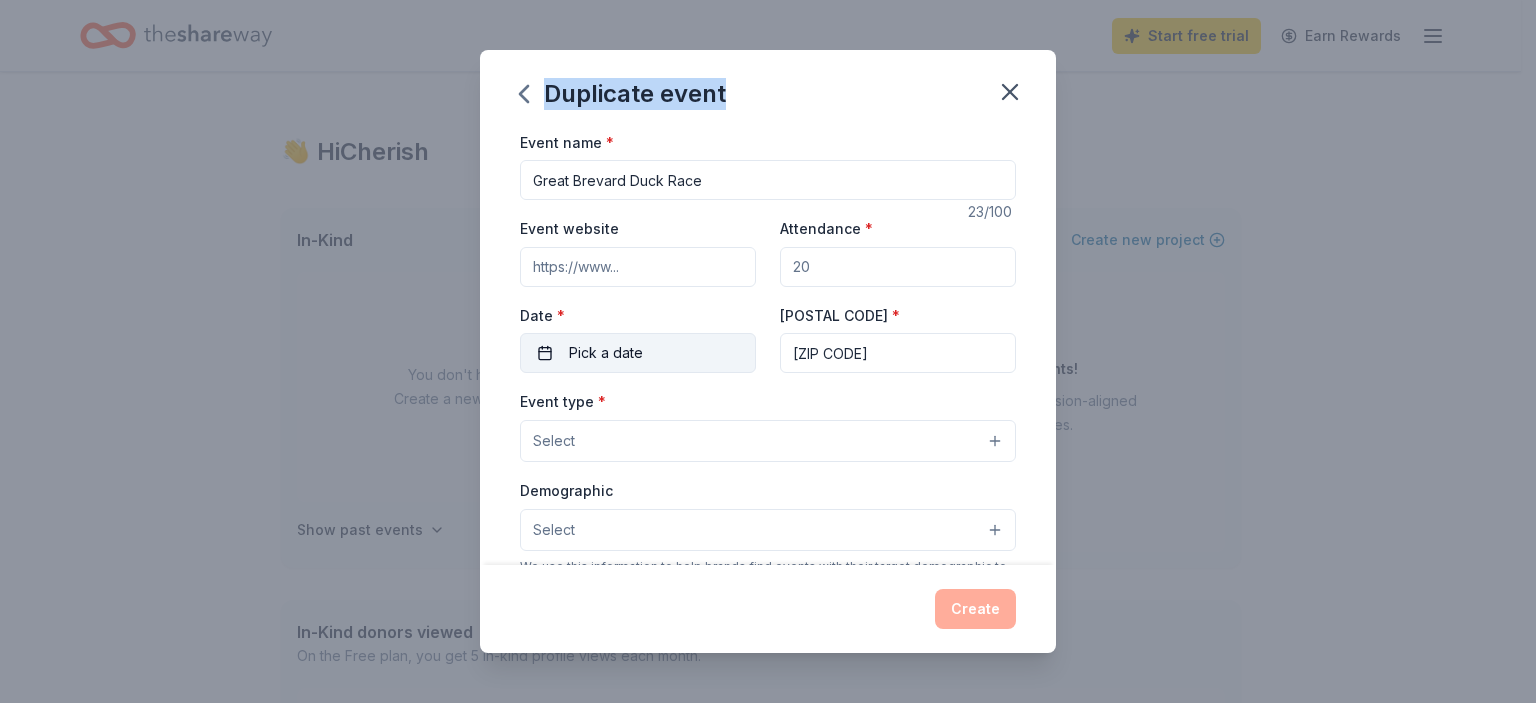 click on "Pick a date" at bounding box center (606, 353) 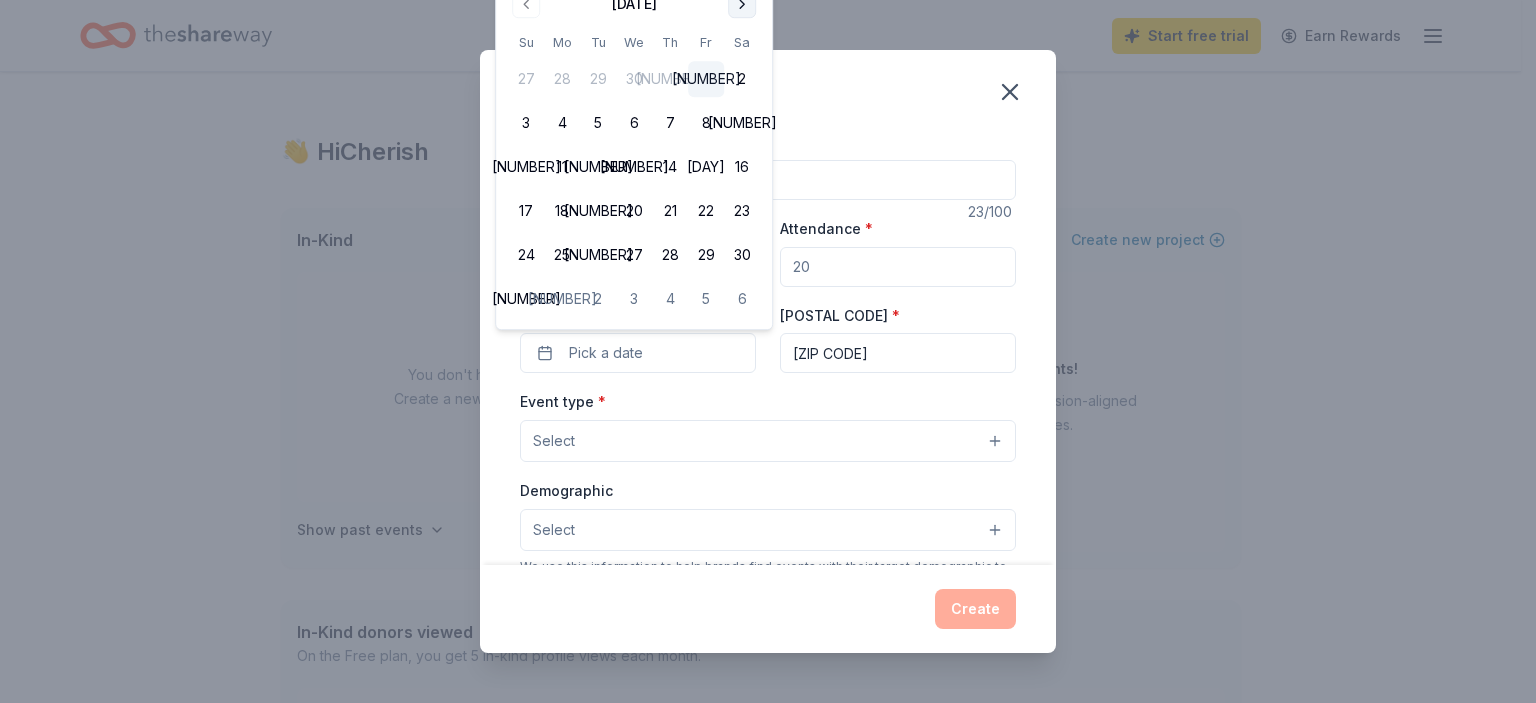 click at bounding box center [742, 4] 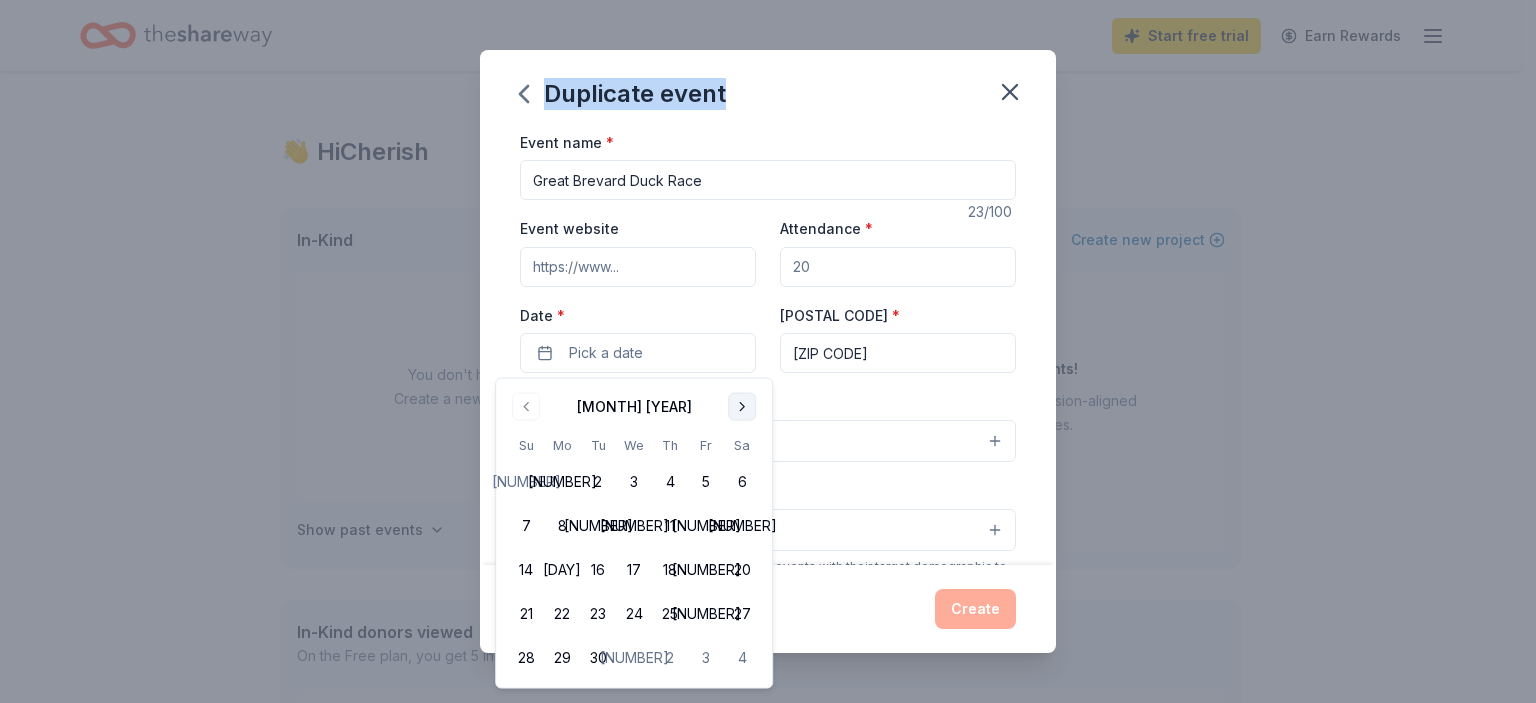 click at bounding box center (742, 407) 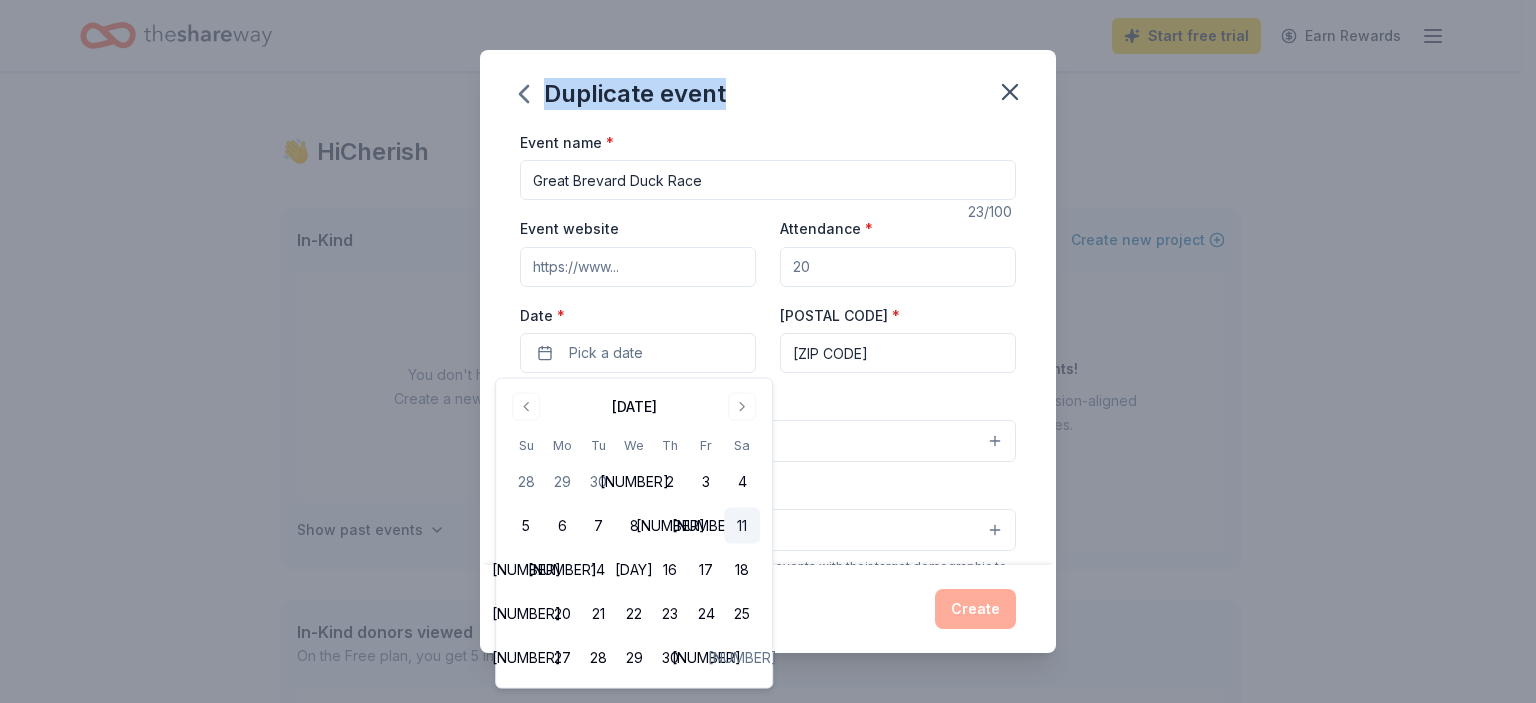click on "11" at bounding box center (742, 526) 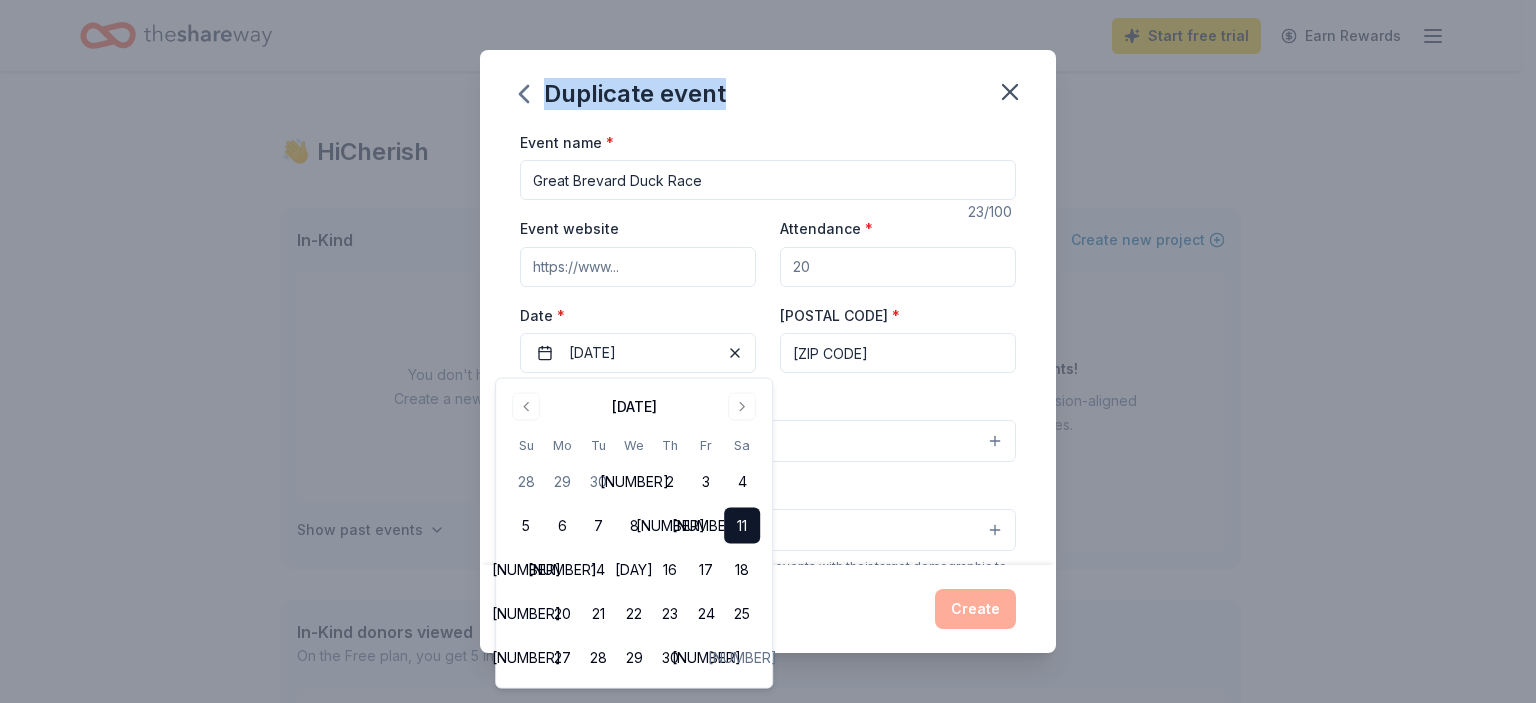 click on "Duplicate event" at bounding box center [768, 90] 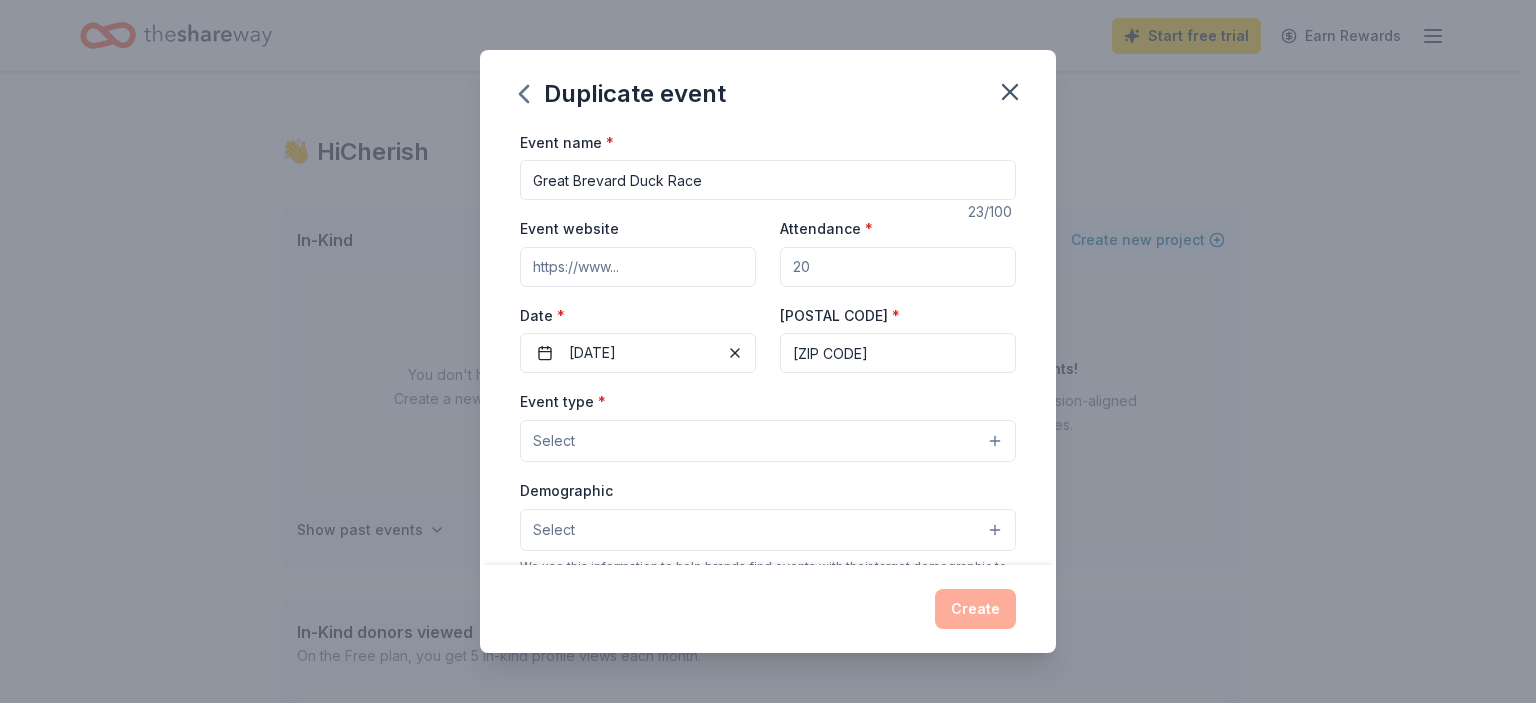click on "Select" at bounding box center (768, 441) 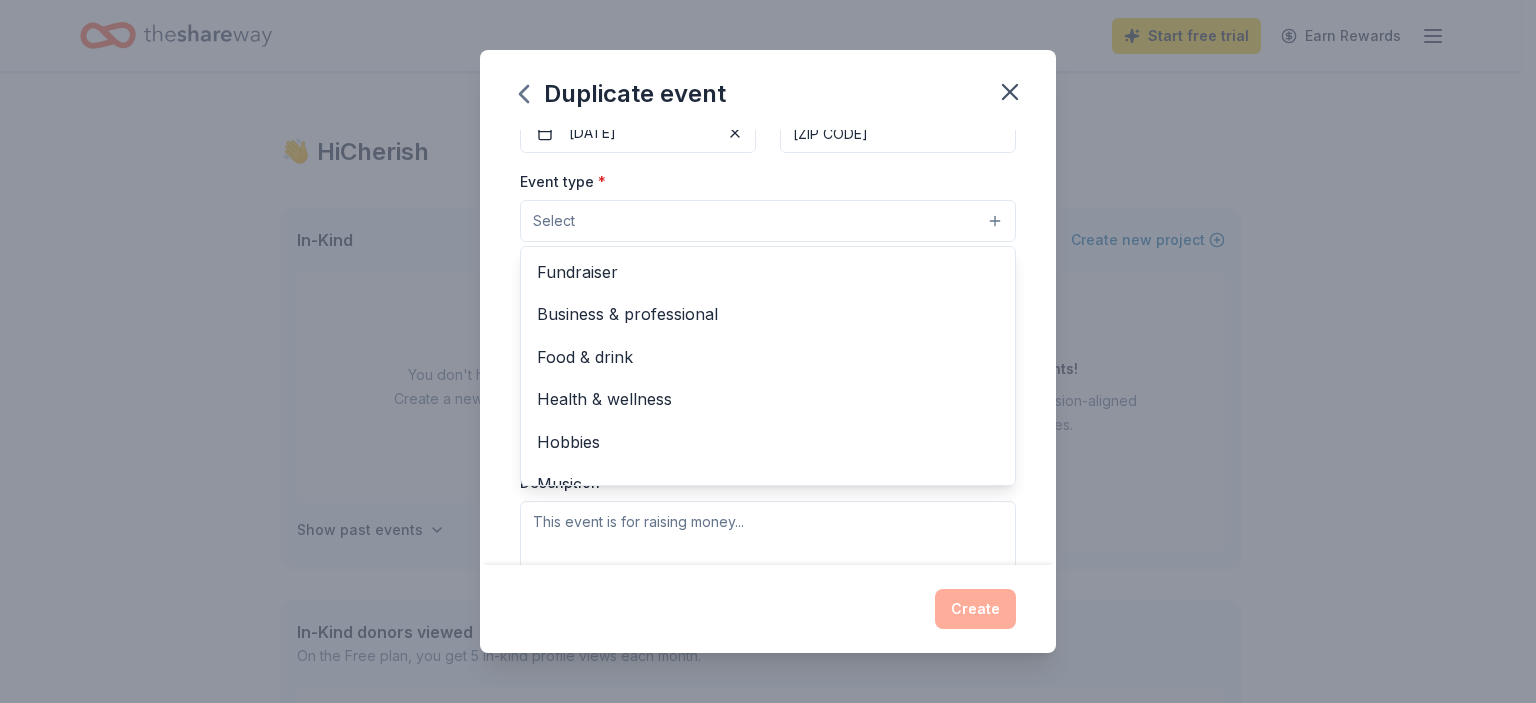 scroll, scrollTop: 240, scrollLeft: 0, axis: vertical 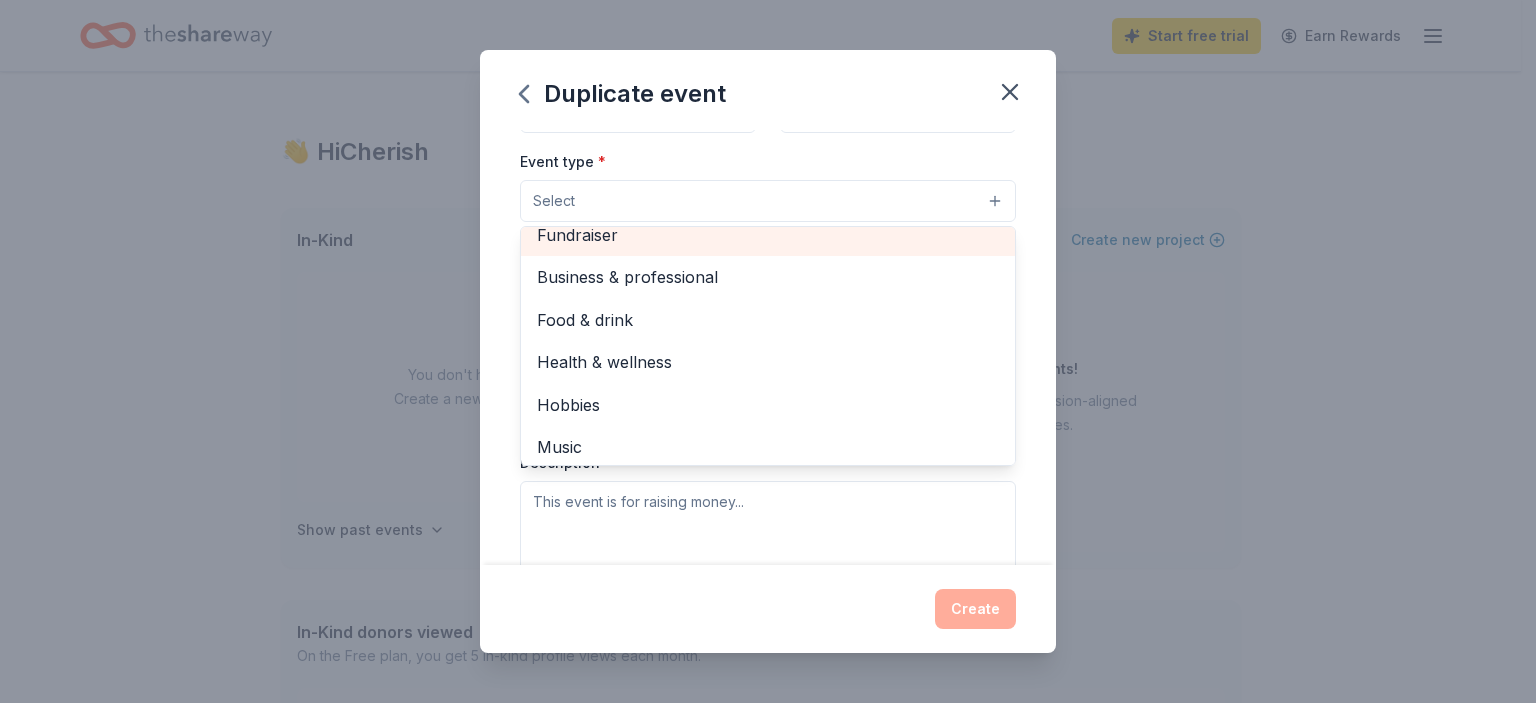 click on "Fundraiser" at bounding box center (768, 235) 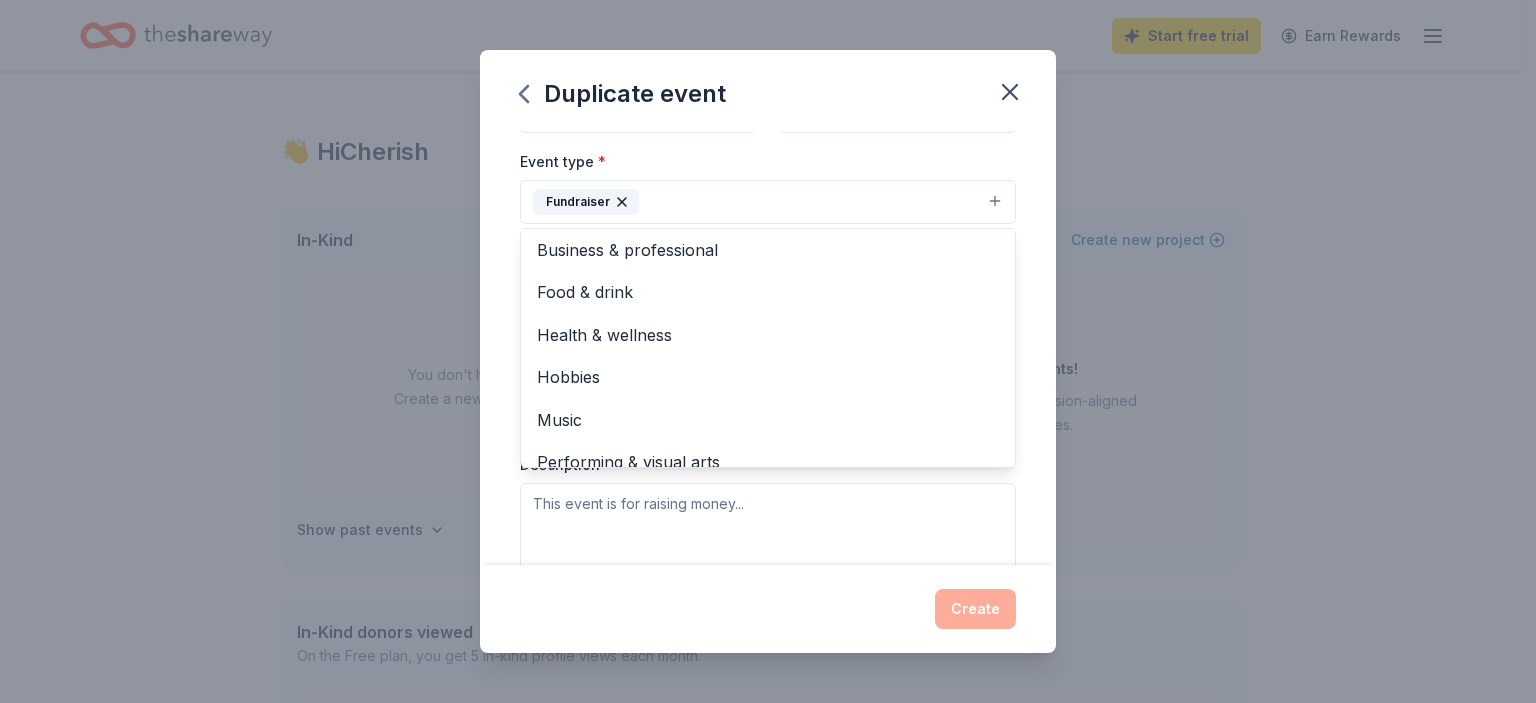 click on "Event name * Great Brevard Duck Race 23 /100 Event website Attendance * Date * 10/11/2025 ZIP code * [ZIP] Event type * Fundraiser Business & professional Food & drink Health & wellness Hobbies Music Performing & visual arts Demographic Select We use this information to help brands find events with their target demographic to sponsor their products. Mailing address Apt/unit Description What are you looking for? * Auction & raffle Meals Snacks Desserts Alcohol Beverages Send me reminders Email me reminders of donor application deadlines Recurring event Copy donors Saved Applied Approved Received Declined Not interested All copied donors will be given "saved" status in your new event. Companies that are no longer donating will not be copied." at bounding box center [768, 348] 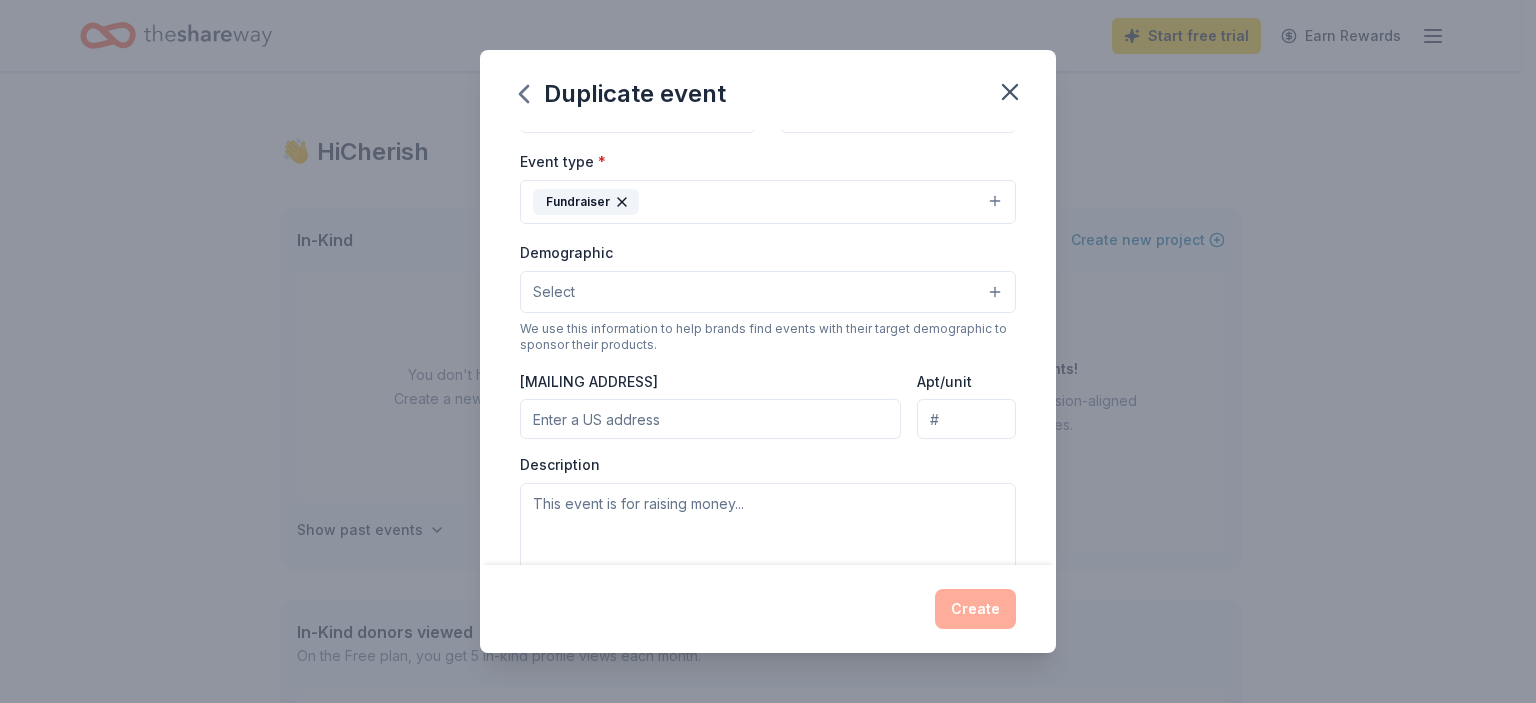 click on "[MAILING ADDRESS]" at bounding box center [710, 419] 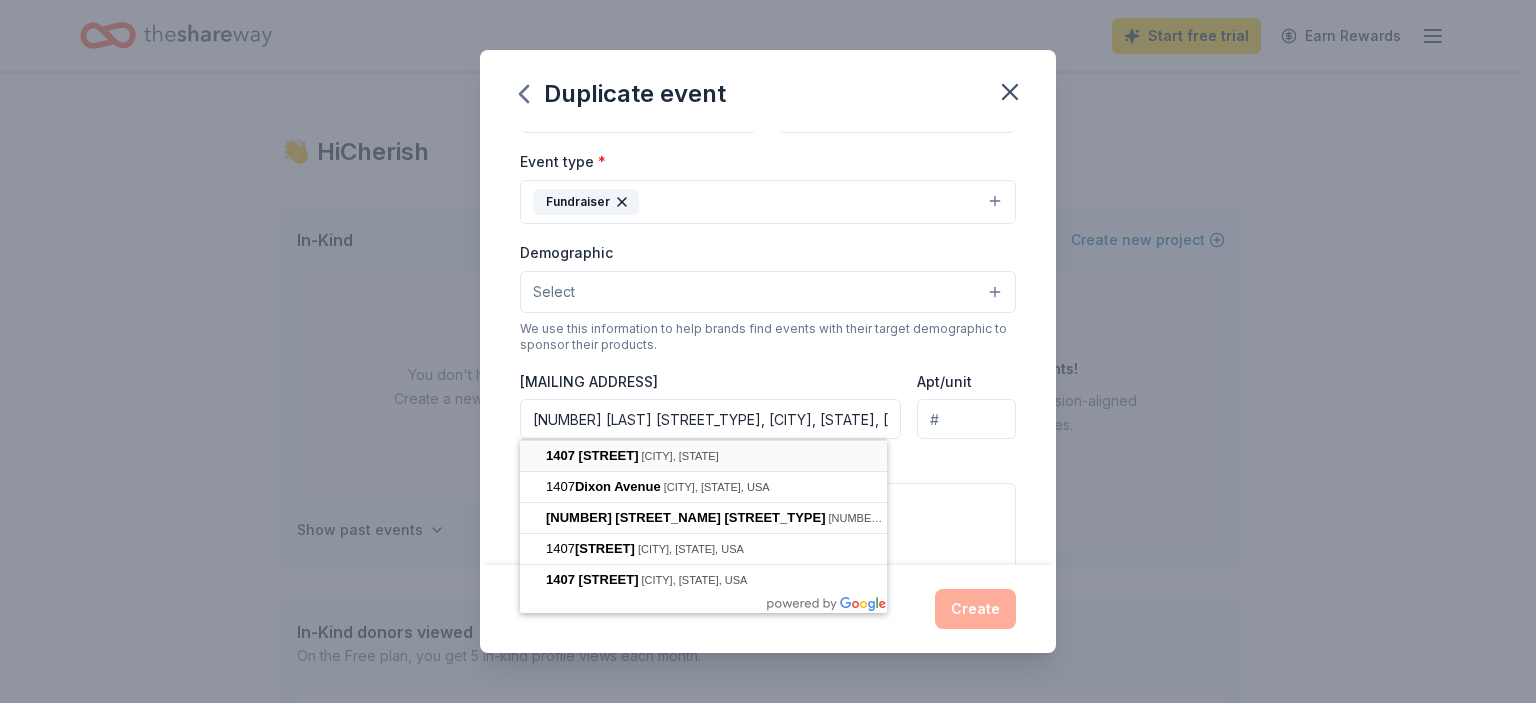 type on "[NUMBER] [STREET_NAME] [STREET_TYPE], [CITY], [STATE], [ZIP_CODE]" 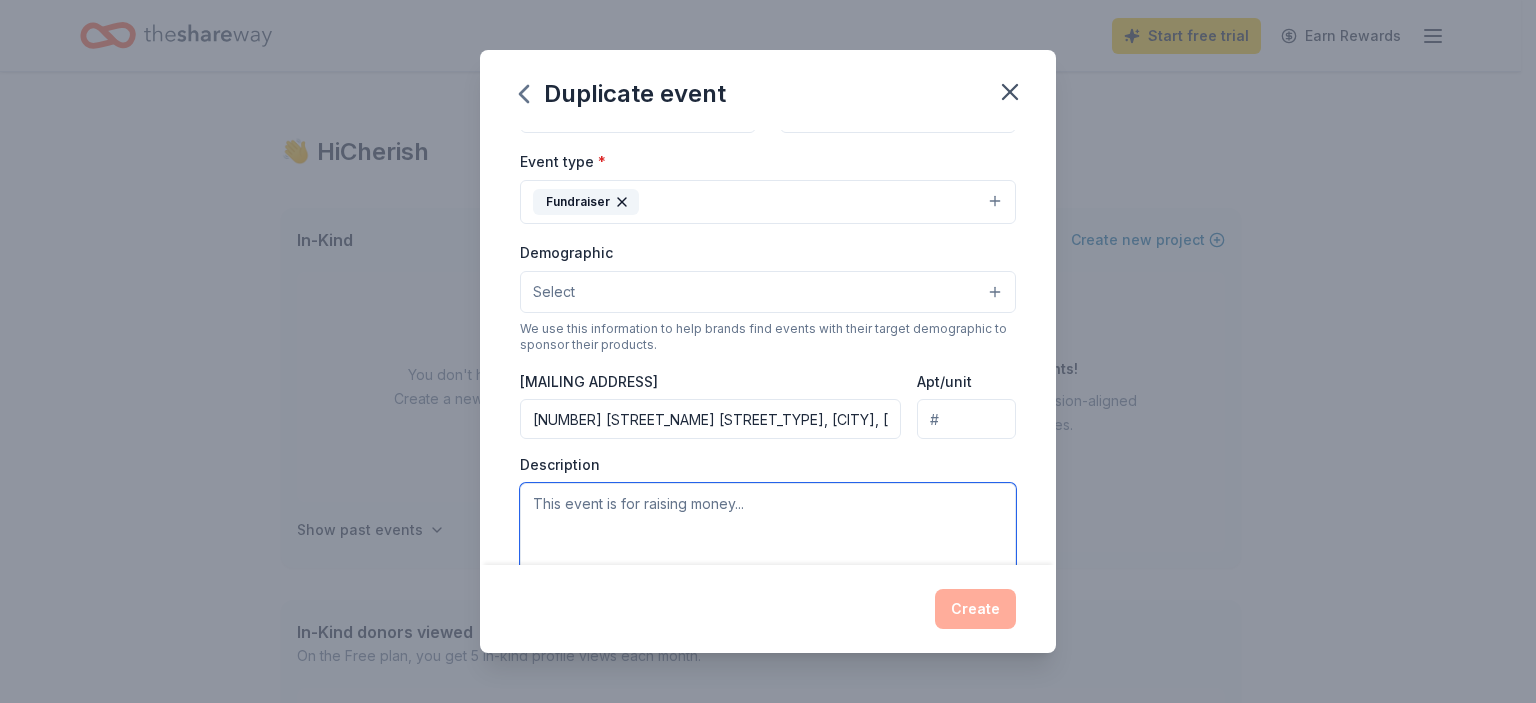 click at bounding box center [768, 528] 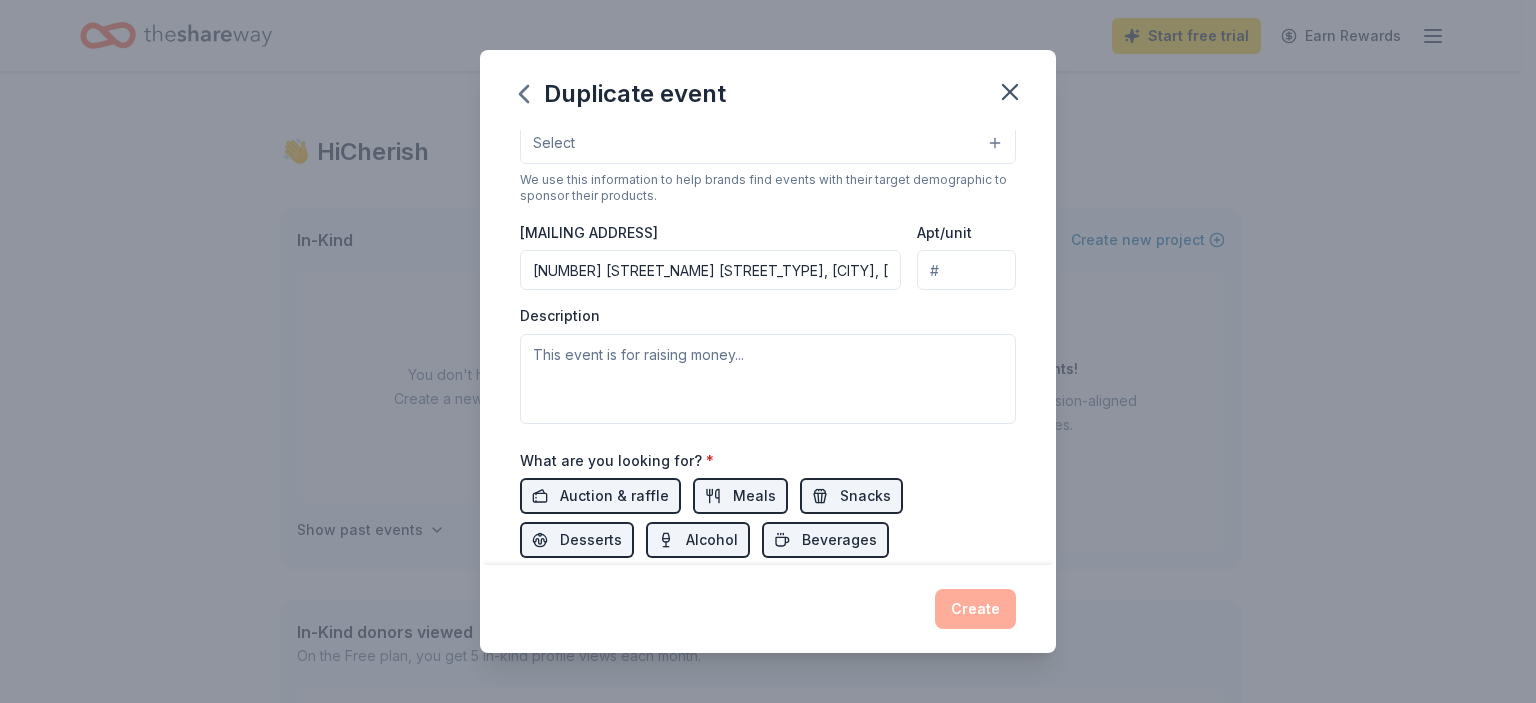 scroll, scrollTop: 394, scrollLeft: 0, axis: vertical 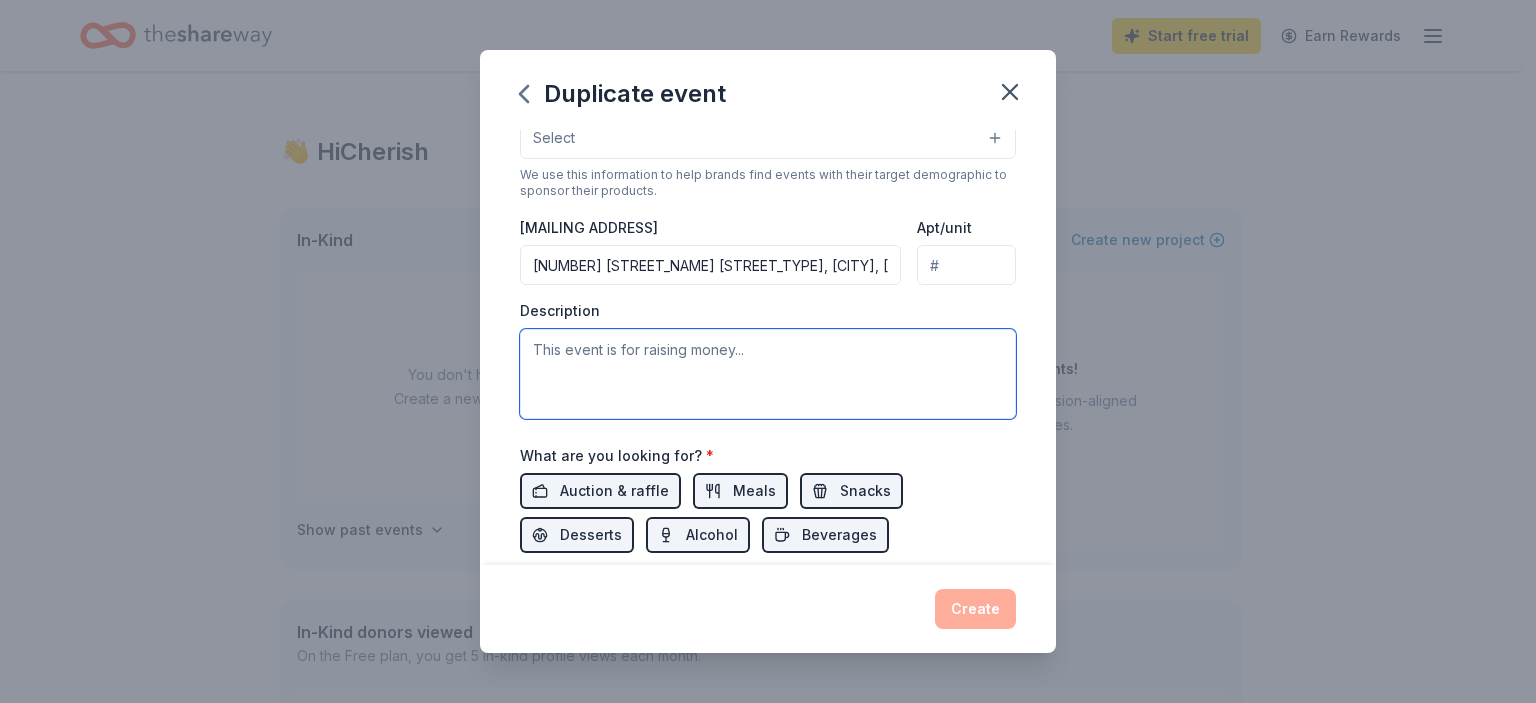 click at bounding box center (768, 374) 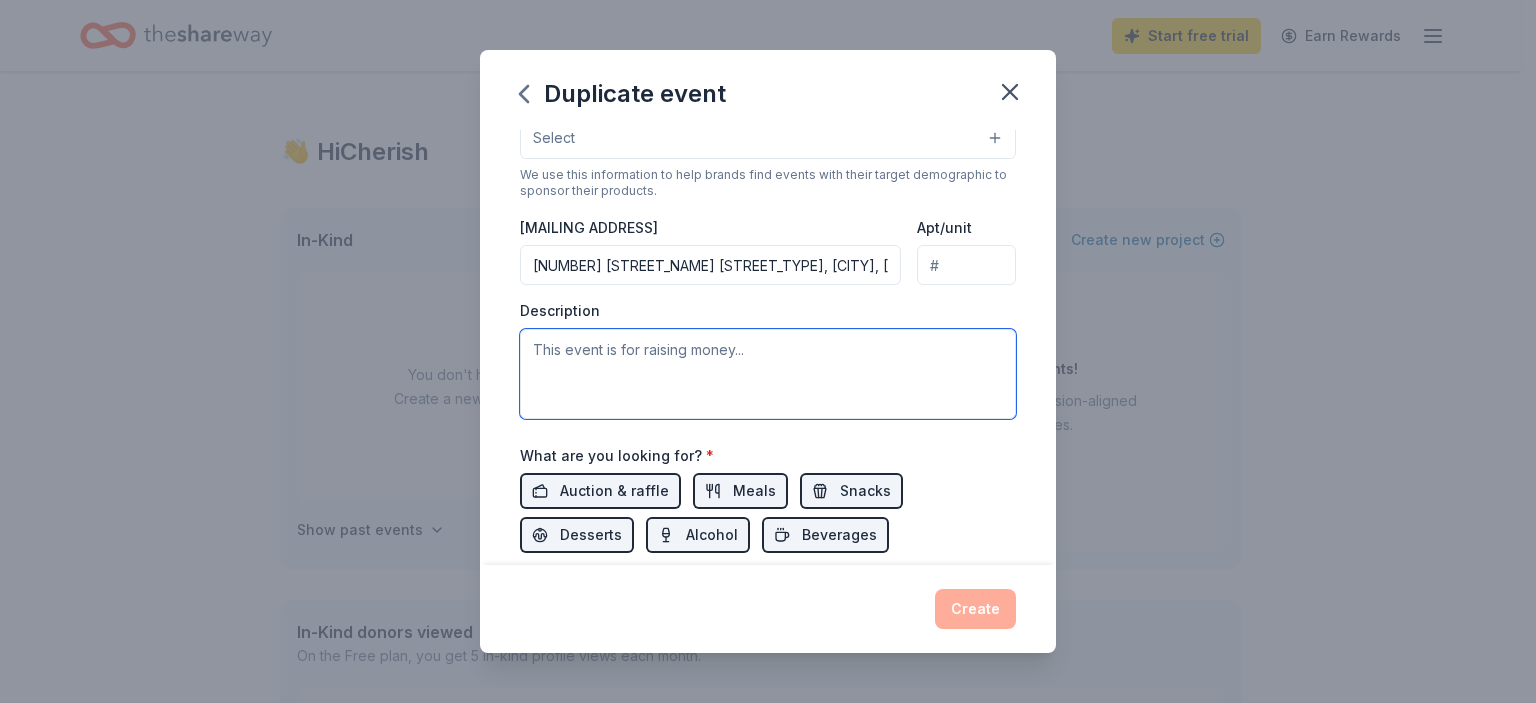 paste on "The Great Brevard Duck Race is a major fundraiser for Crosswinds Youth Services, Inc., a local non-profit organization that has been providing life-changing and often life-saving services to vulnerable children, youth and their families in [COUNTY] County, [STATE] for 50 years. People make donations to Crosswinds by "adopting" ducks for the Race... help change a child's life and adopt a duck for $10 at www.greatbrevardduckrace.com
All proceeds from the event helps support Crosswinds' to provide shelter, food, emergency services, counseling and other support to our community's most vulnerable children" 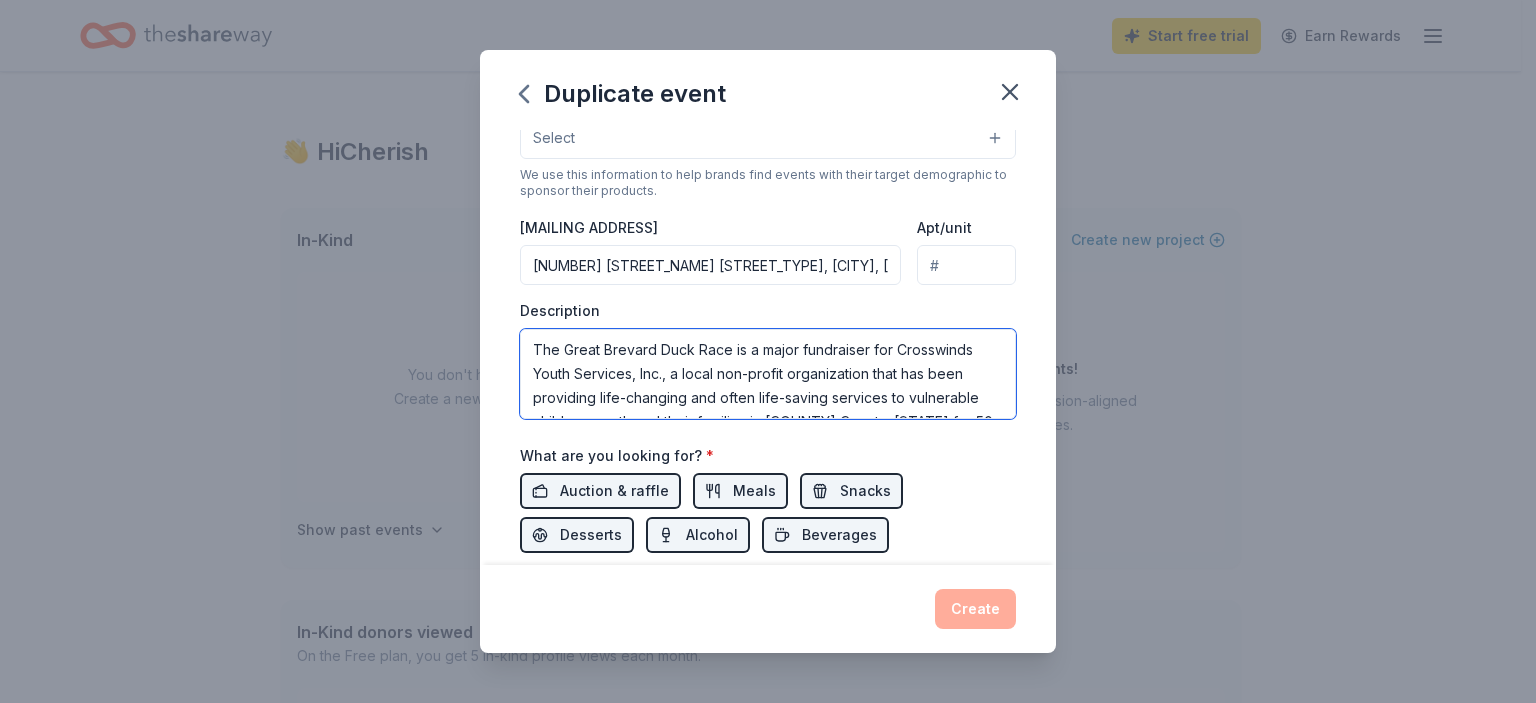 scroll, scrollTop: 180, scrollLeft: 0, axis: vertical 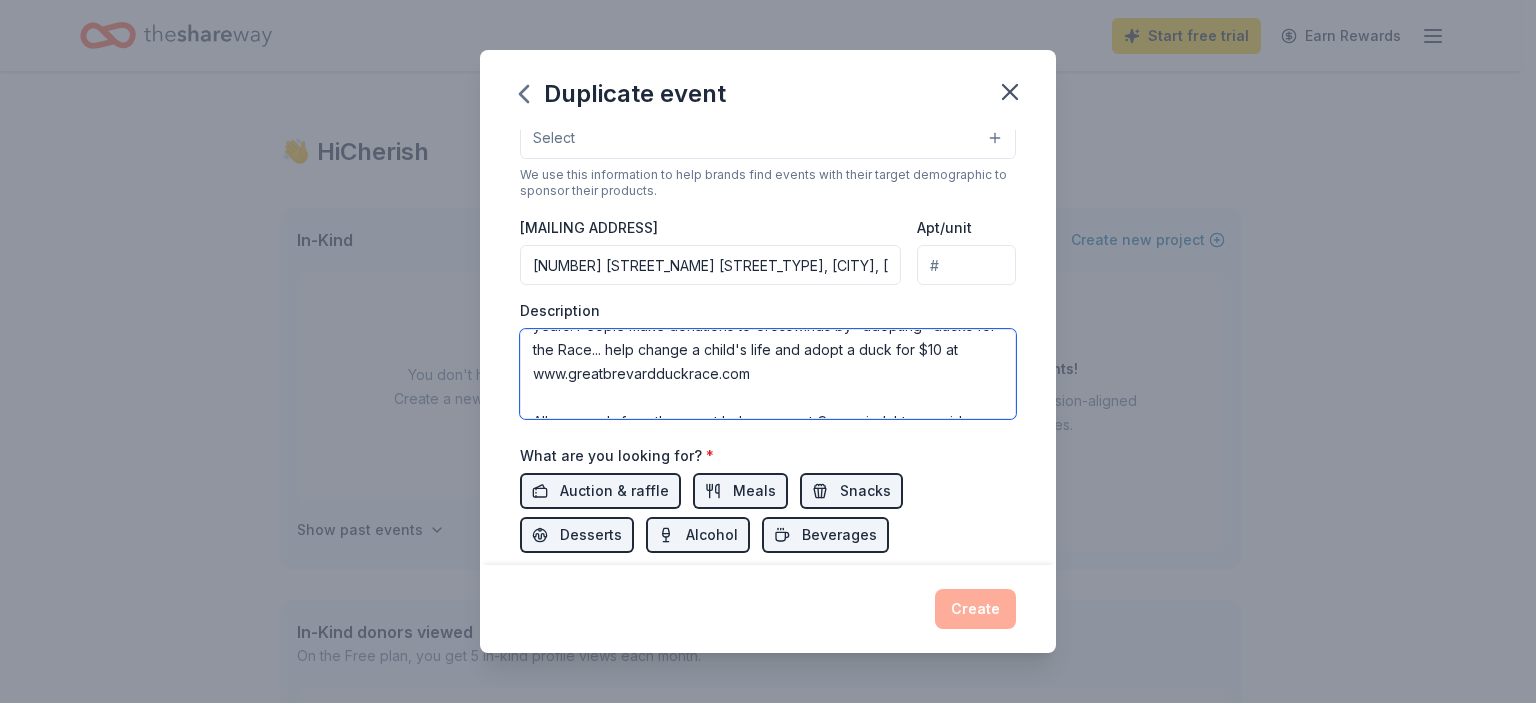 click on "The Great Brevard Duck Race is a major fundraiser for Crosswinds Youth Services, Inc., a local non-profit organization that has been providing life-changing and often life-saving services to vulnerable children, youth and their families in [COUNTY] County, [STATE] for 50 years. People make donations to Crosswinds by "adopting" ducks for the Race... help change a child's life and adopt a duck for $10 at www.greatbrevardduckrace.com
All proceeds from the event helps support Crosswinds' to provide shelter, food, emergency services, counseling and other support to our community's most vulnerable children" at bounding box center [768, 374] 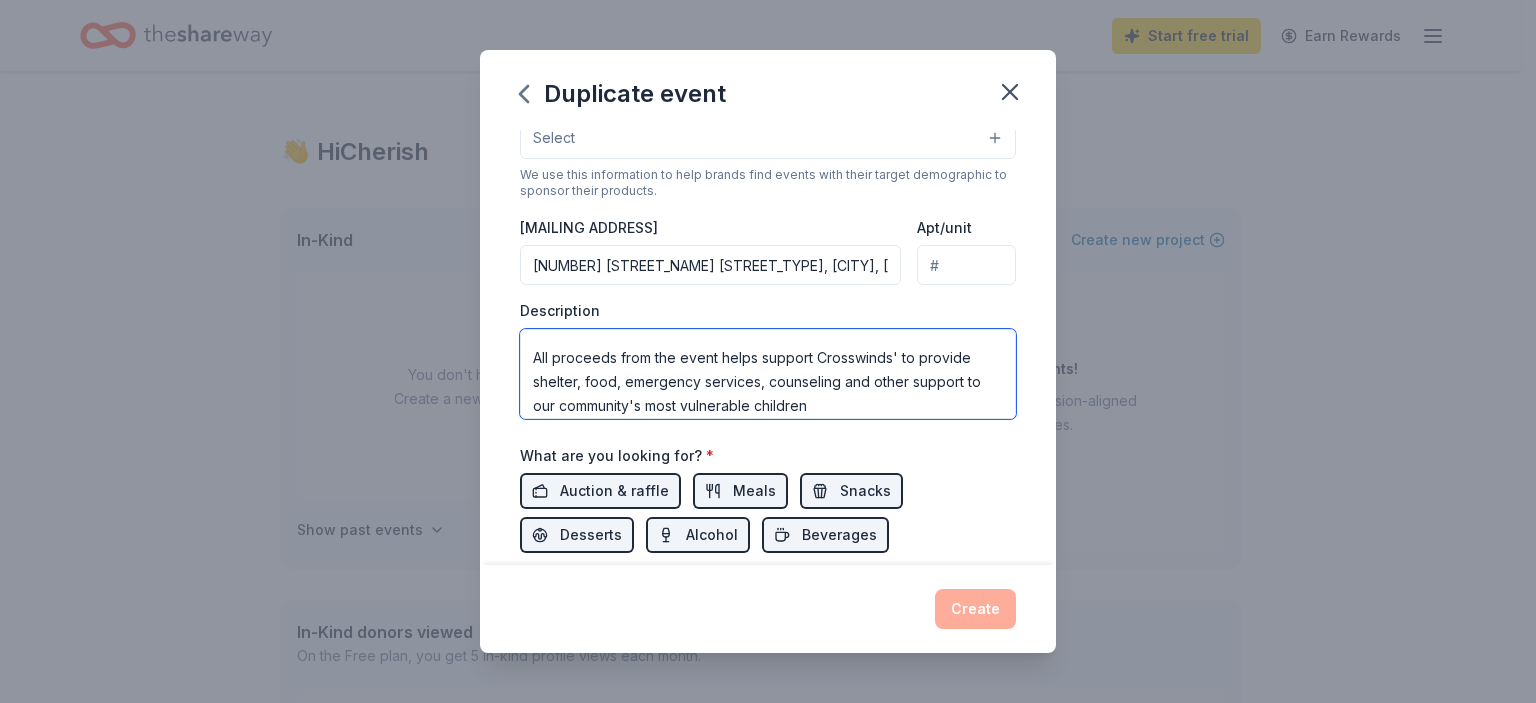 scroll, scrollTop: 168, scrollLeft: 0, axis: vertical 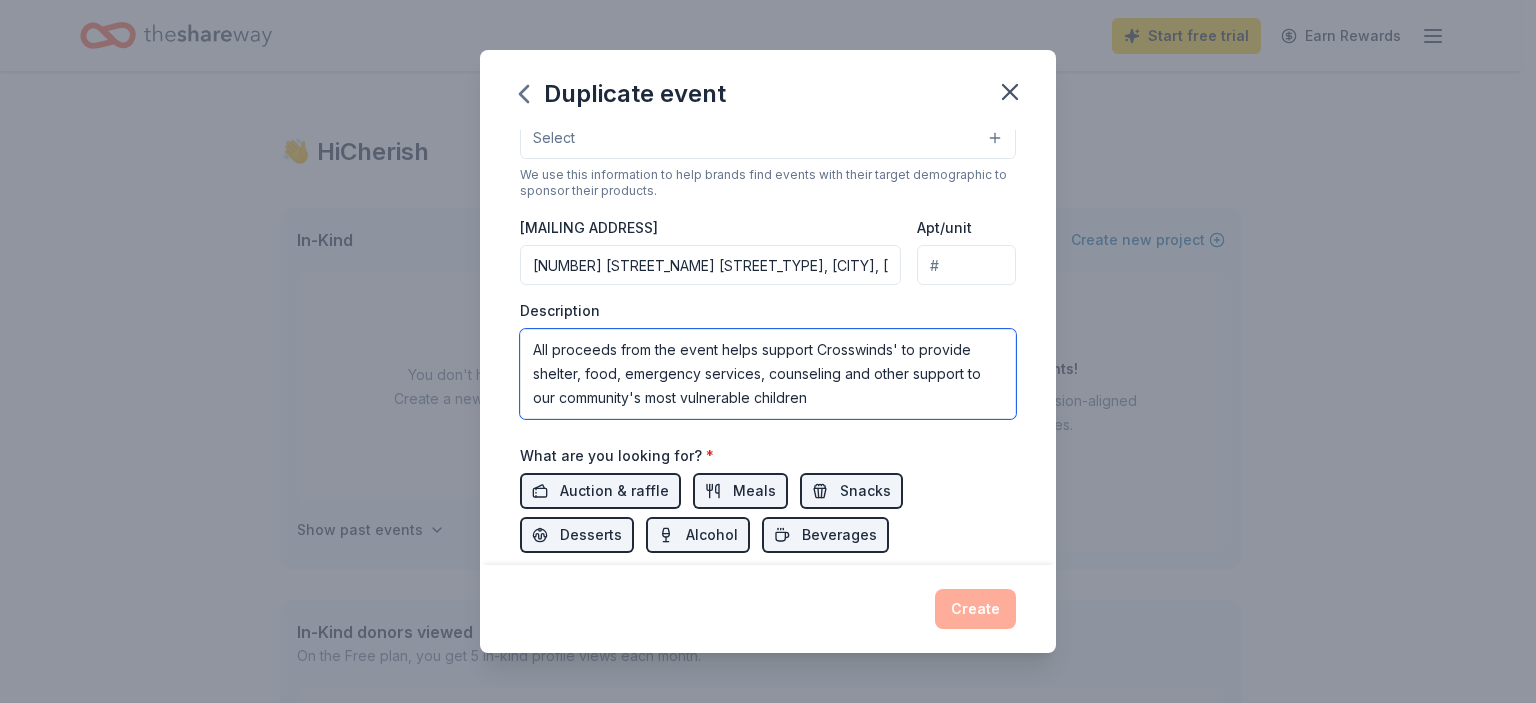 type on "The Great Brevard Duck Race is a major fundraiser for Crosswinds Youth Services, Inc., a local non-profit organization that has been providing life-changing and often life-saving services to vulnerable children, youth and their families in [COUNTY] County, [STATE] for 50 years. People make donations to Crosswinds by "adopting" ducks for the Race...
All proceeds from the event helps support Crosswinds' to provide shelter, food, emergency services, counseling and other support to our community's most vulnerable children" 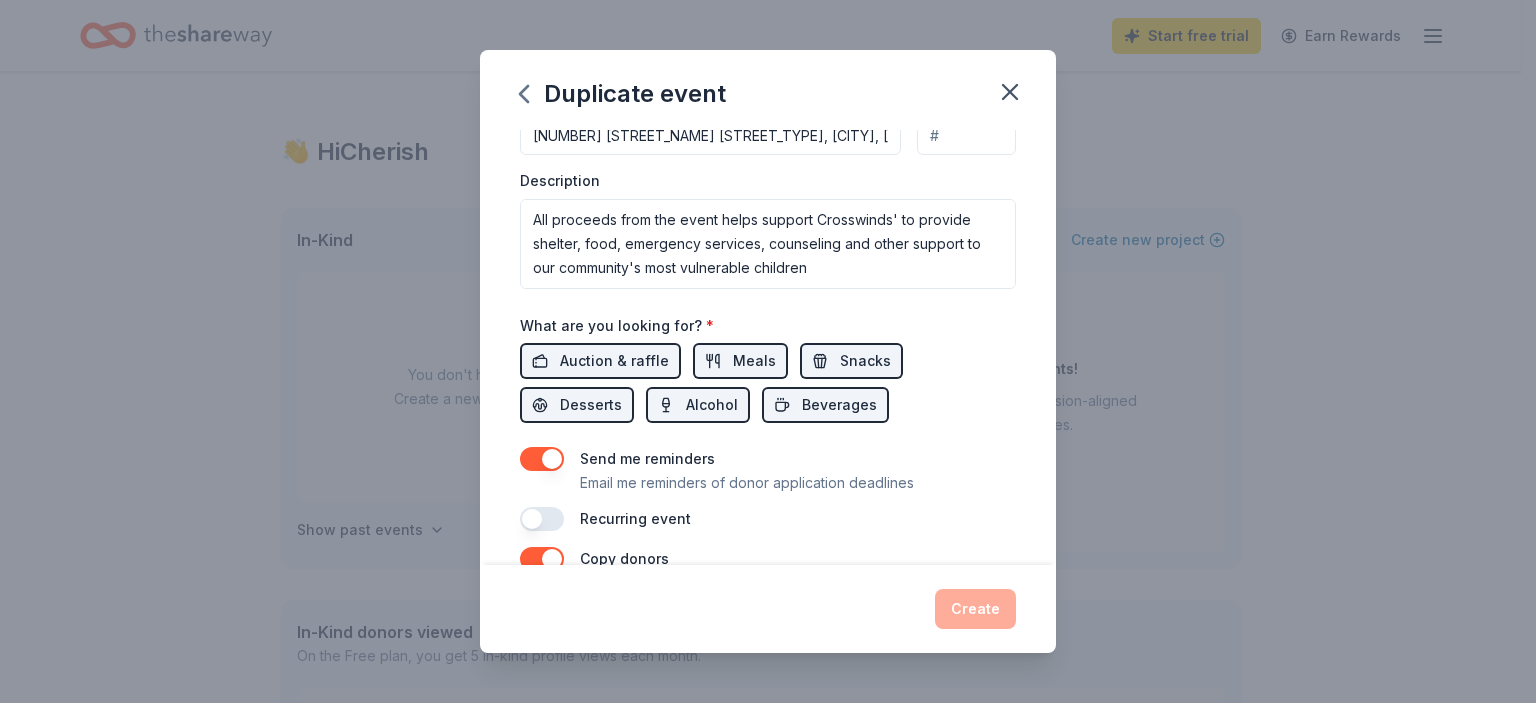 scroll, scrollTop: 554, scrollLeft: 0, axis: vertical 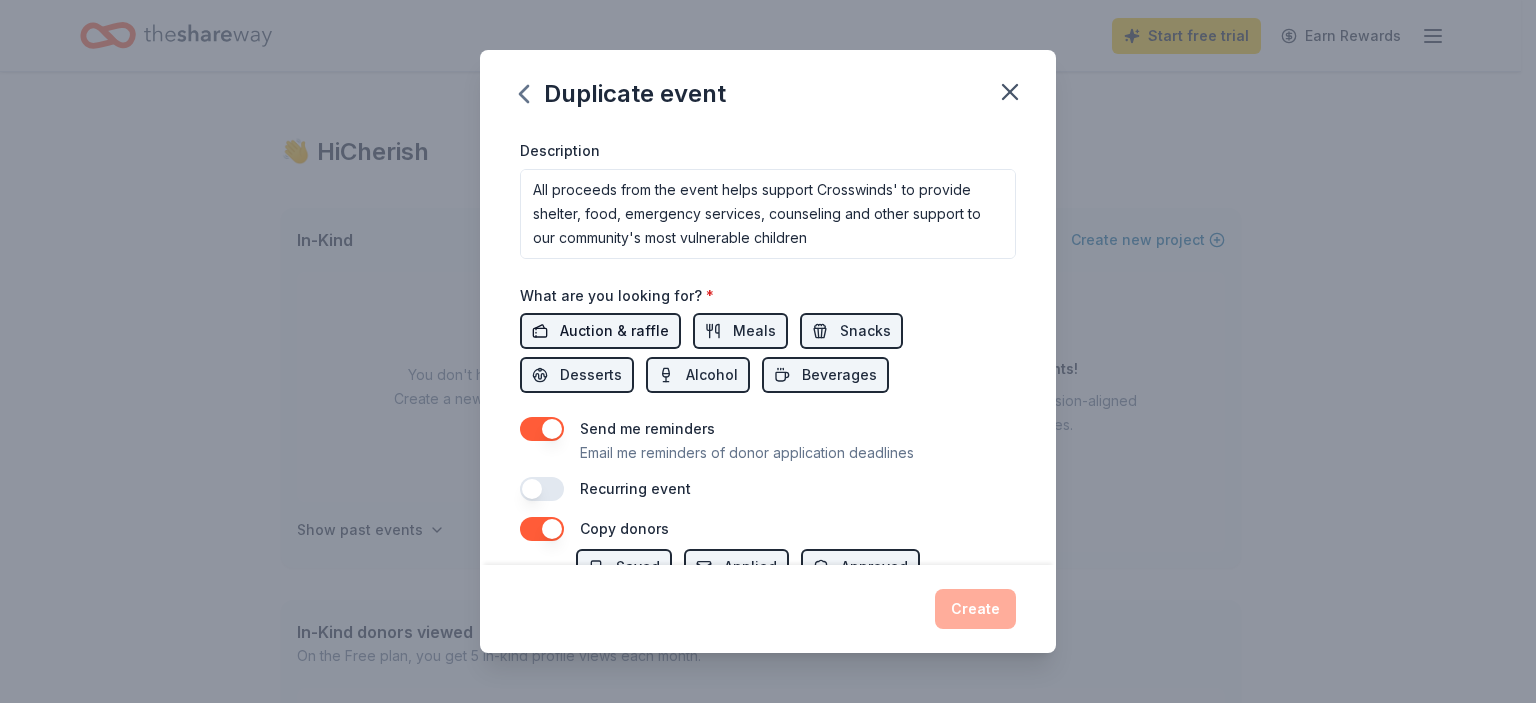 click on "Auction & raffle" at bounding box center [614, 331] 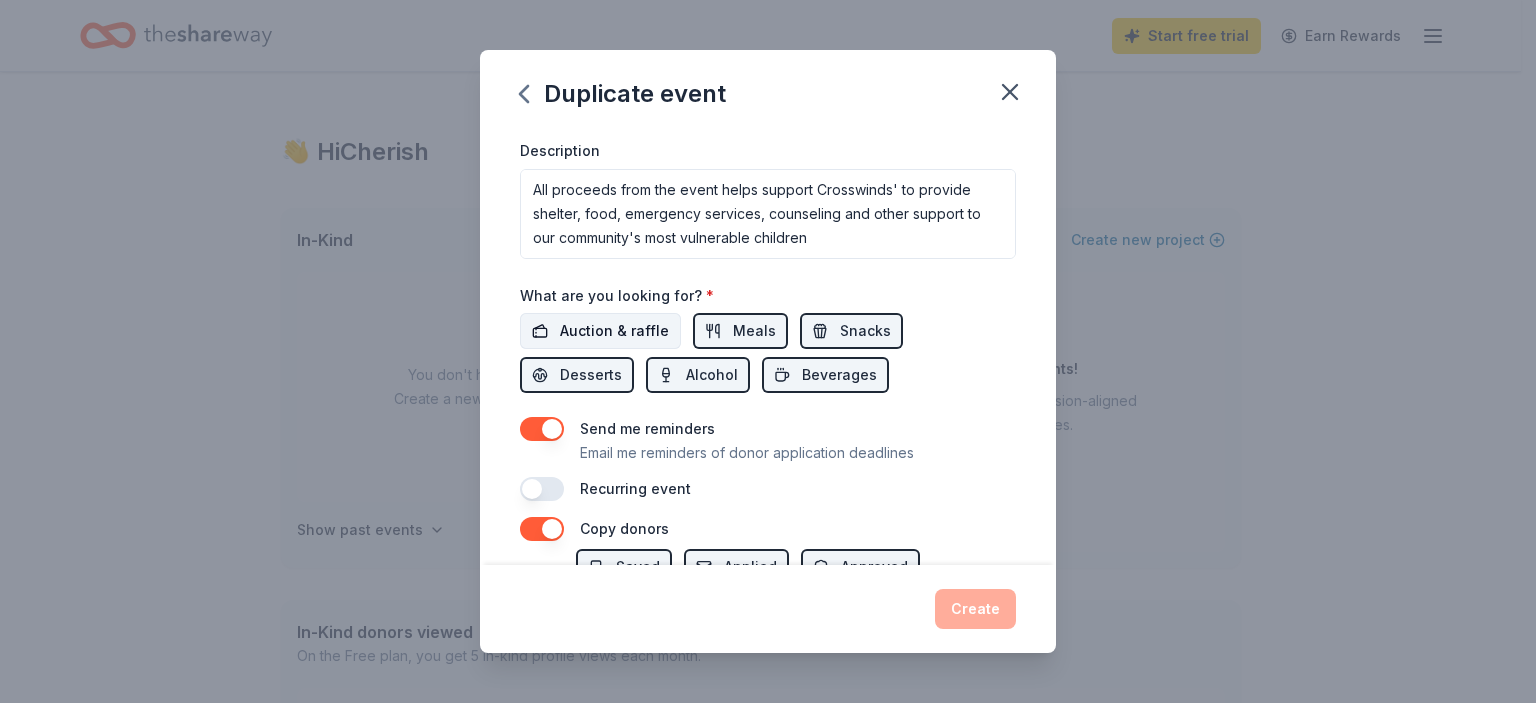 click on "Auction & raffle" at bounding box center (614, 331) 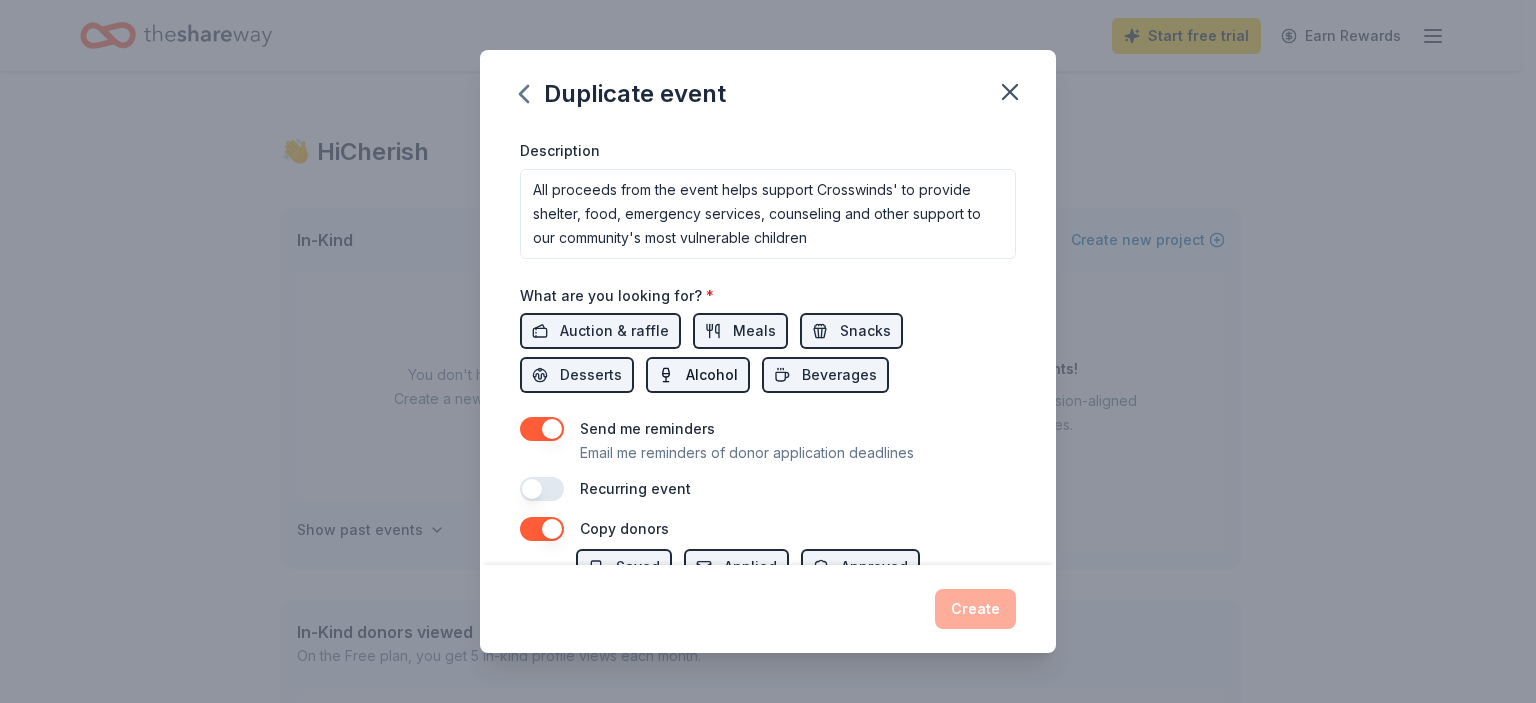 click on "Alcohol" at bounding box center (698, 375) 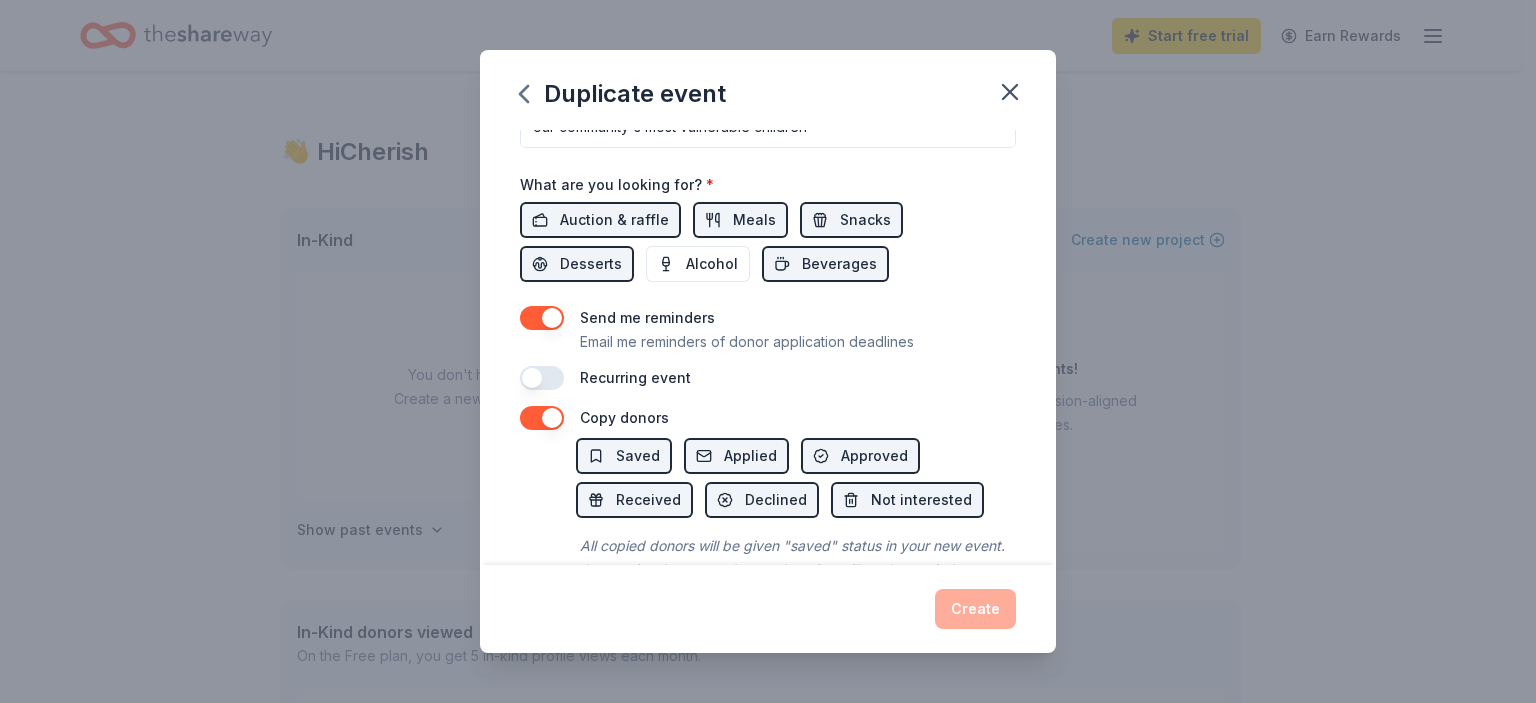 scroll, scrollTop: 741, scrollLeft: 0, axis: vertical 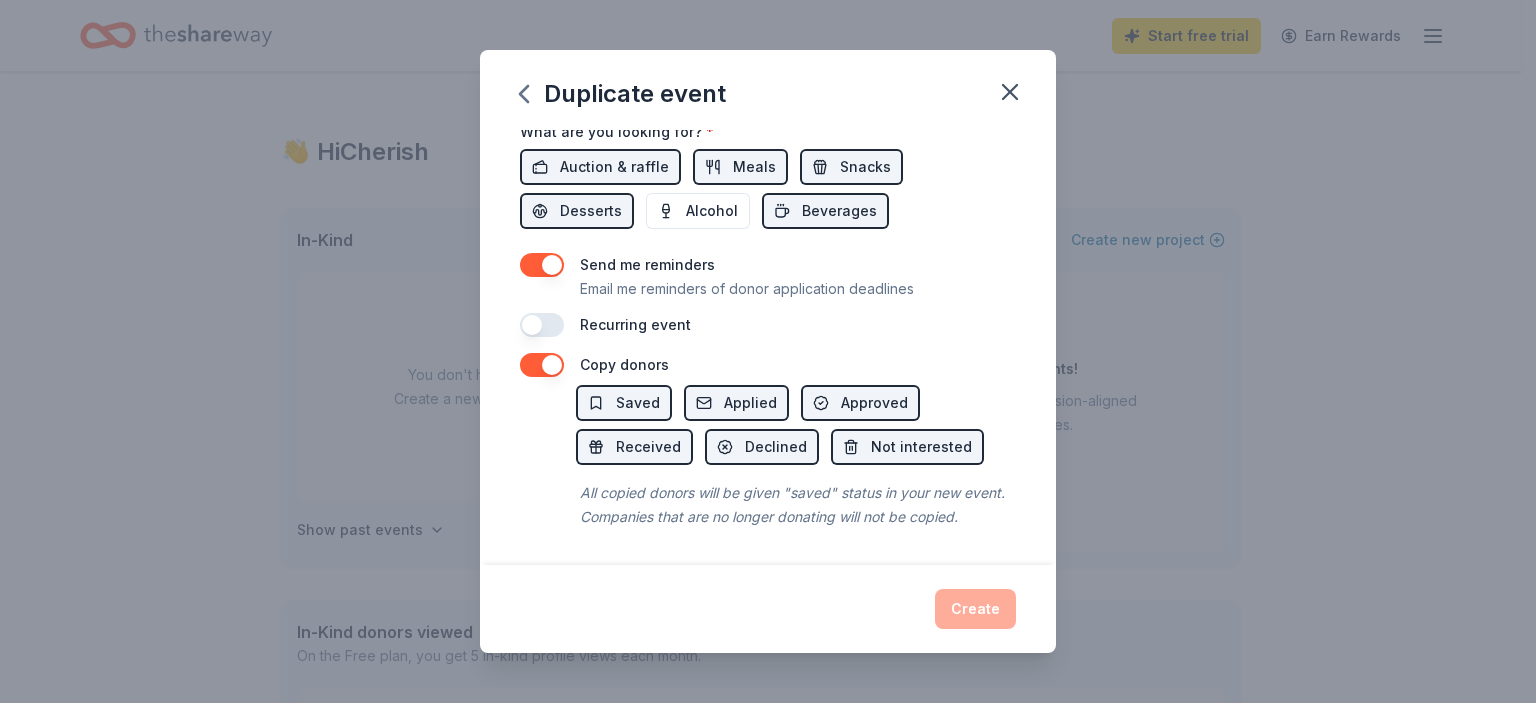 click on "Create" at bounding box center [768, 609] 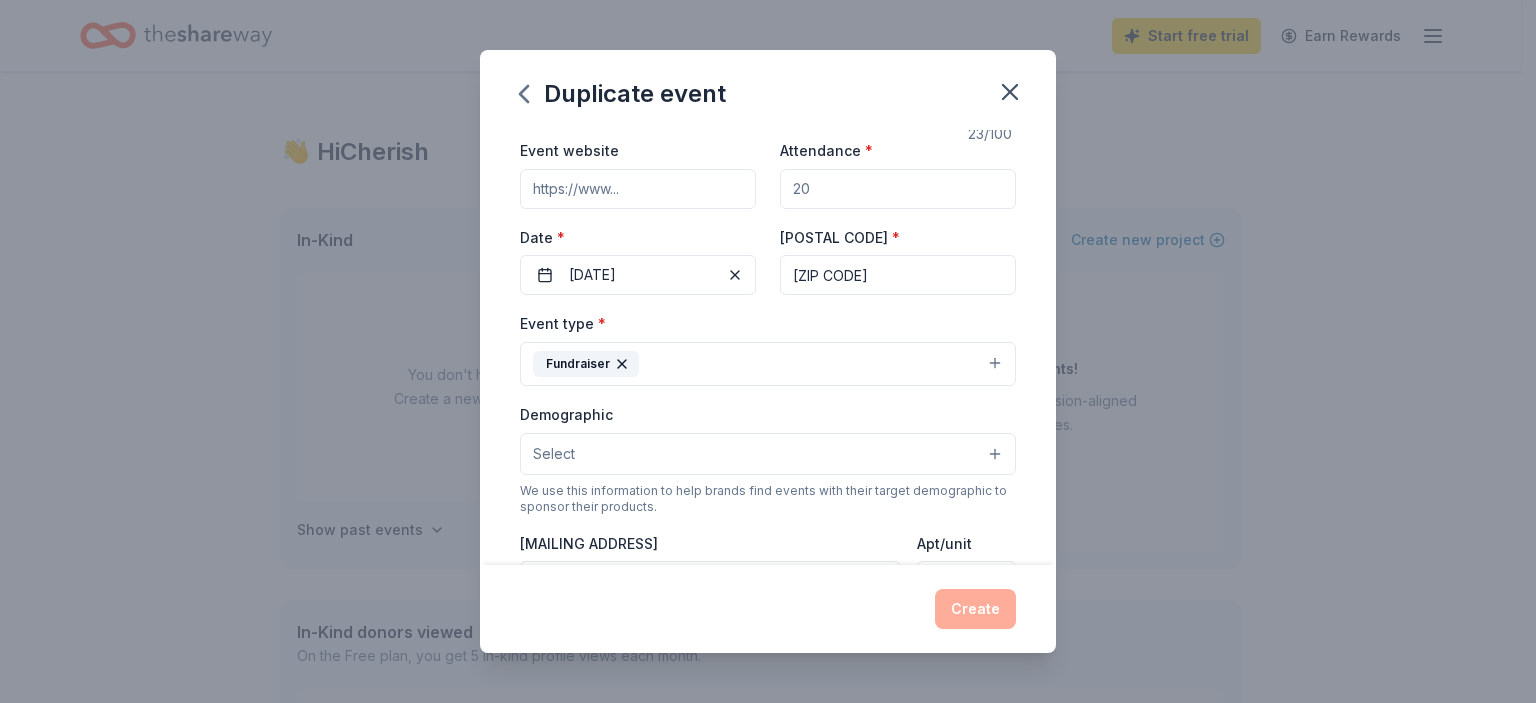 scroll, scrollTop: 0, scrollLeft: 0, axis: both 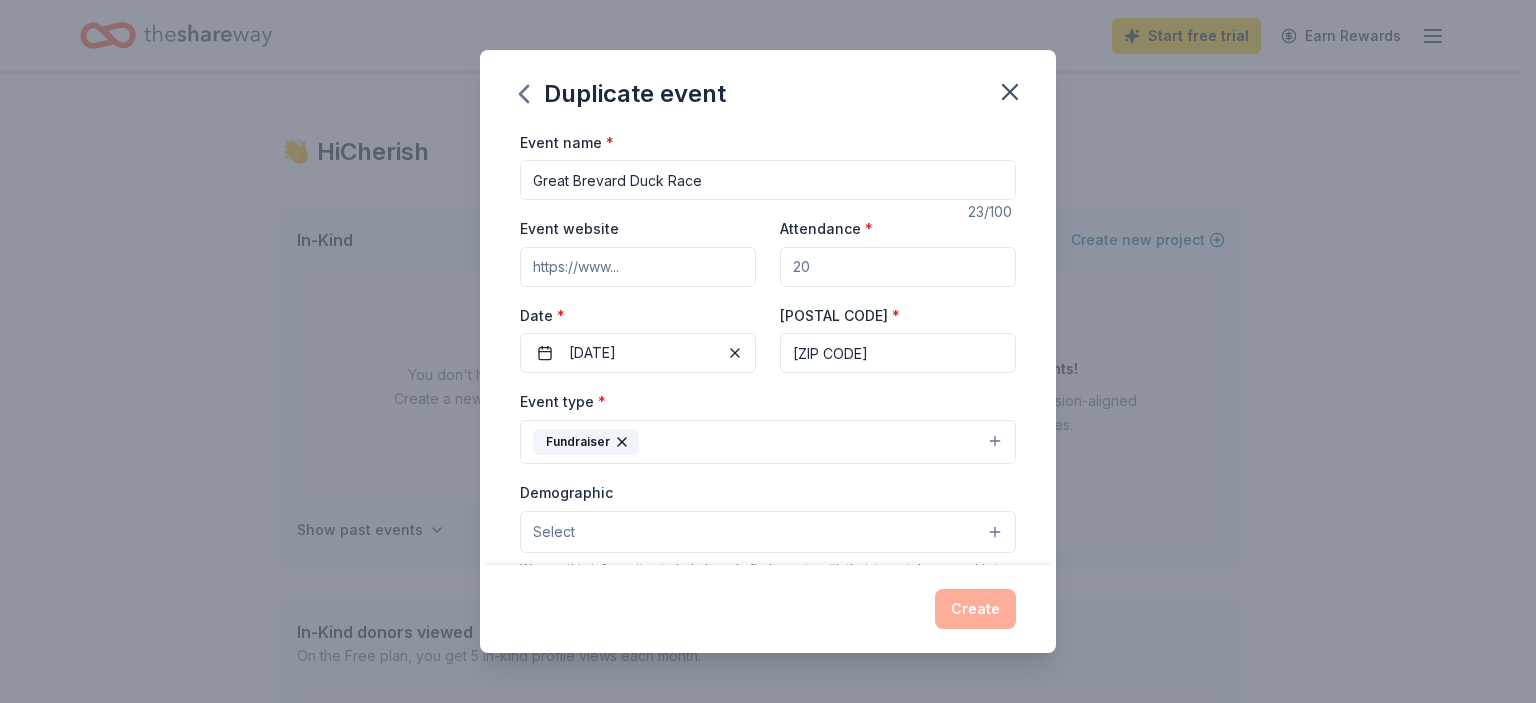 click on "Event website" at bounding box center [638, 267] 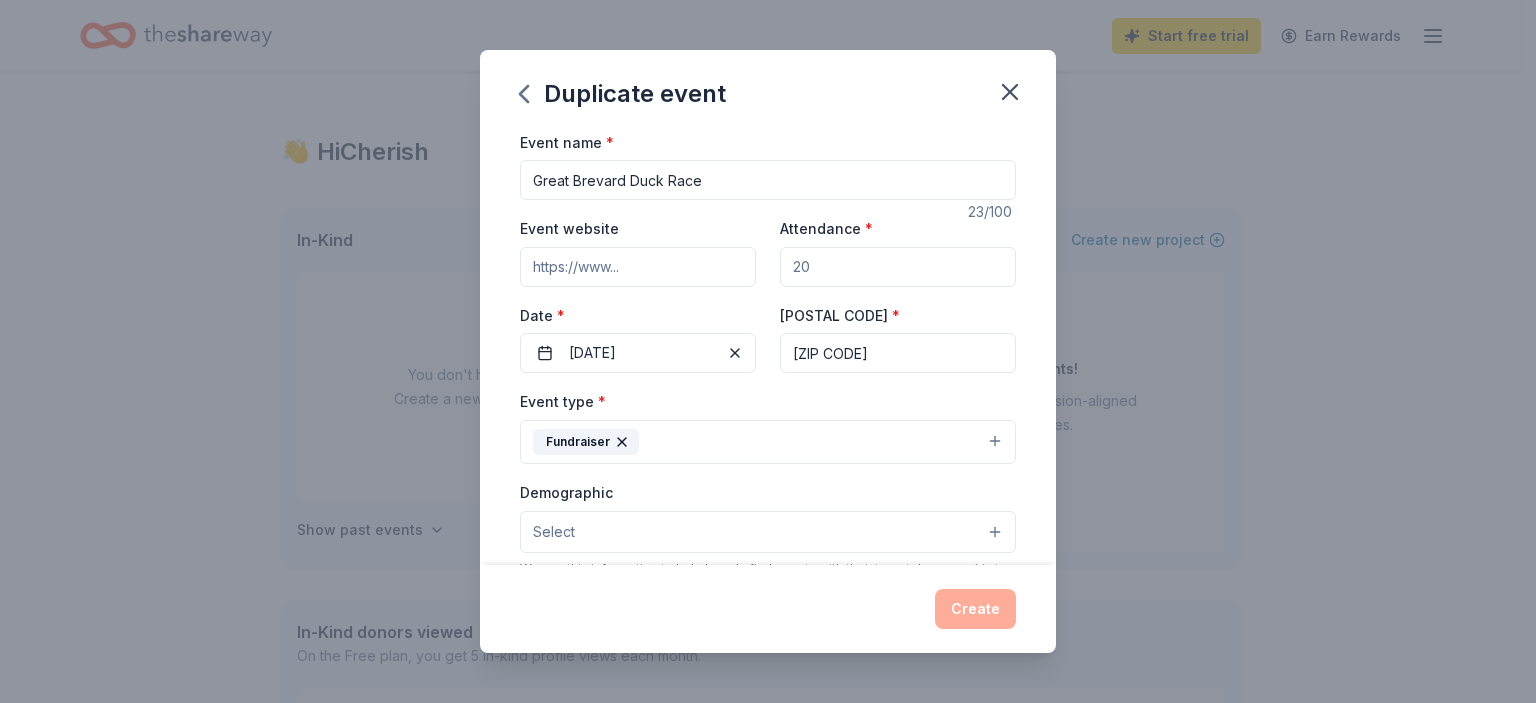 paste on "https://www.duckrace.com/brevard" 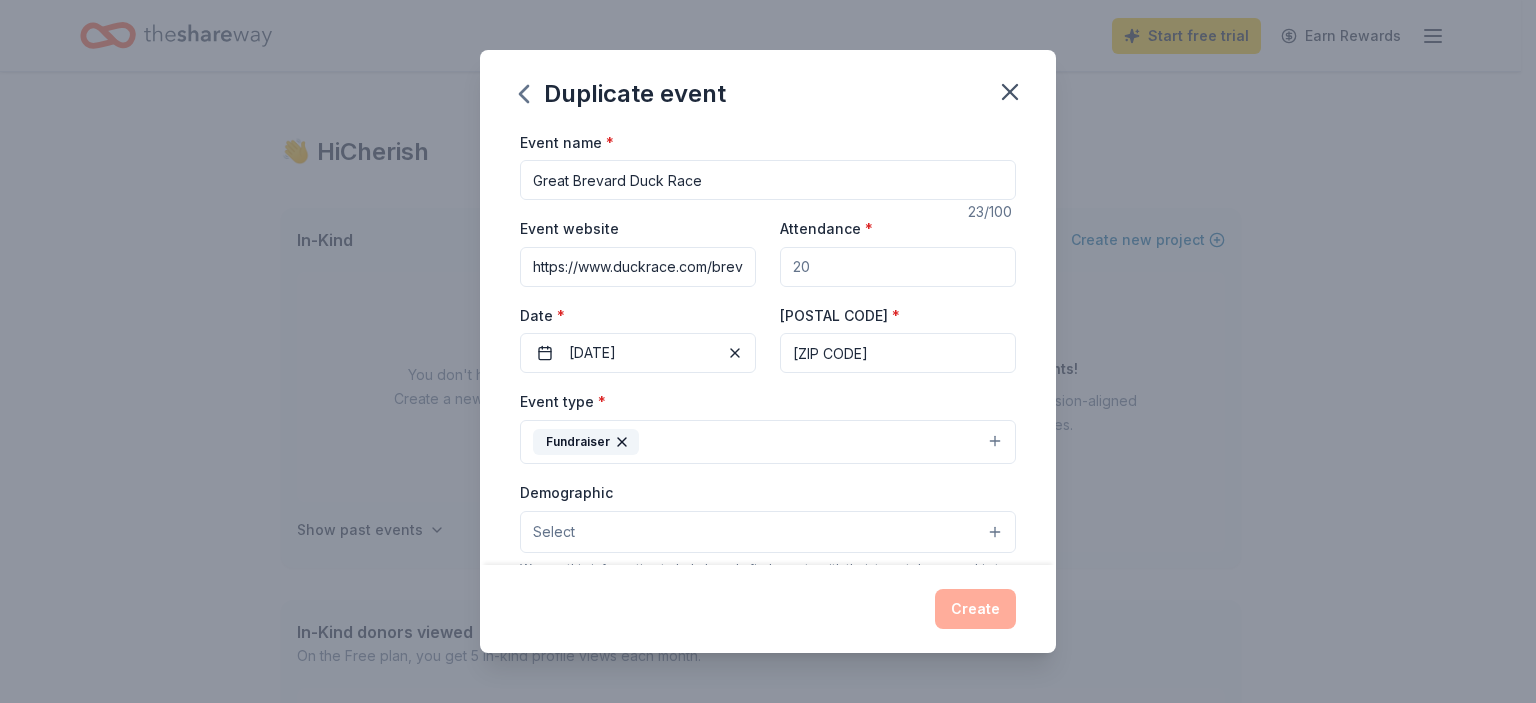 scroll, scrollTop: 0, scrollLeft: 32, axis: horizontal 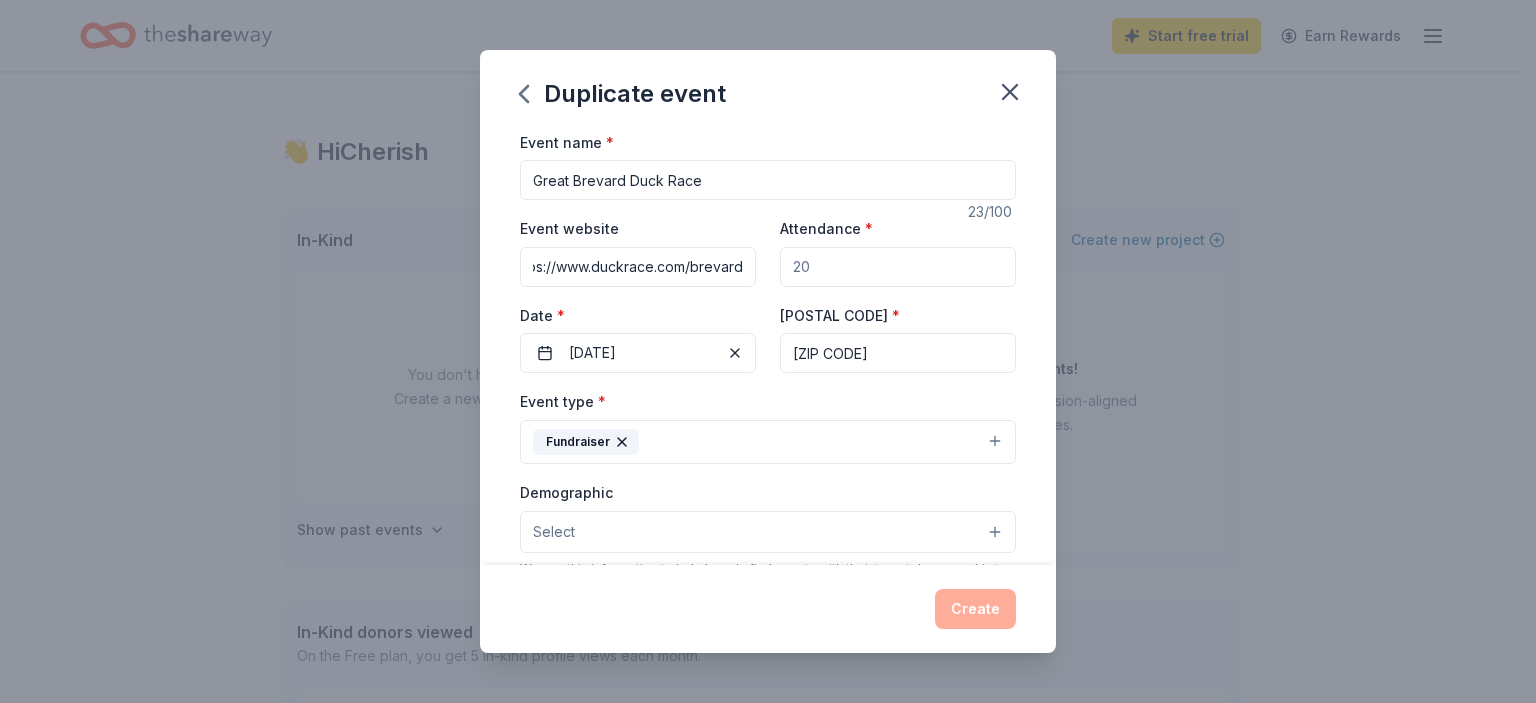 type on "https://www.duckrace.com/brevard" 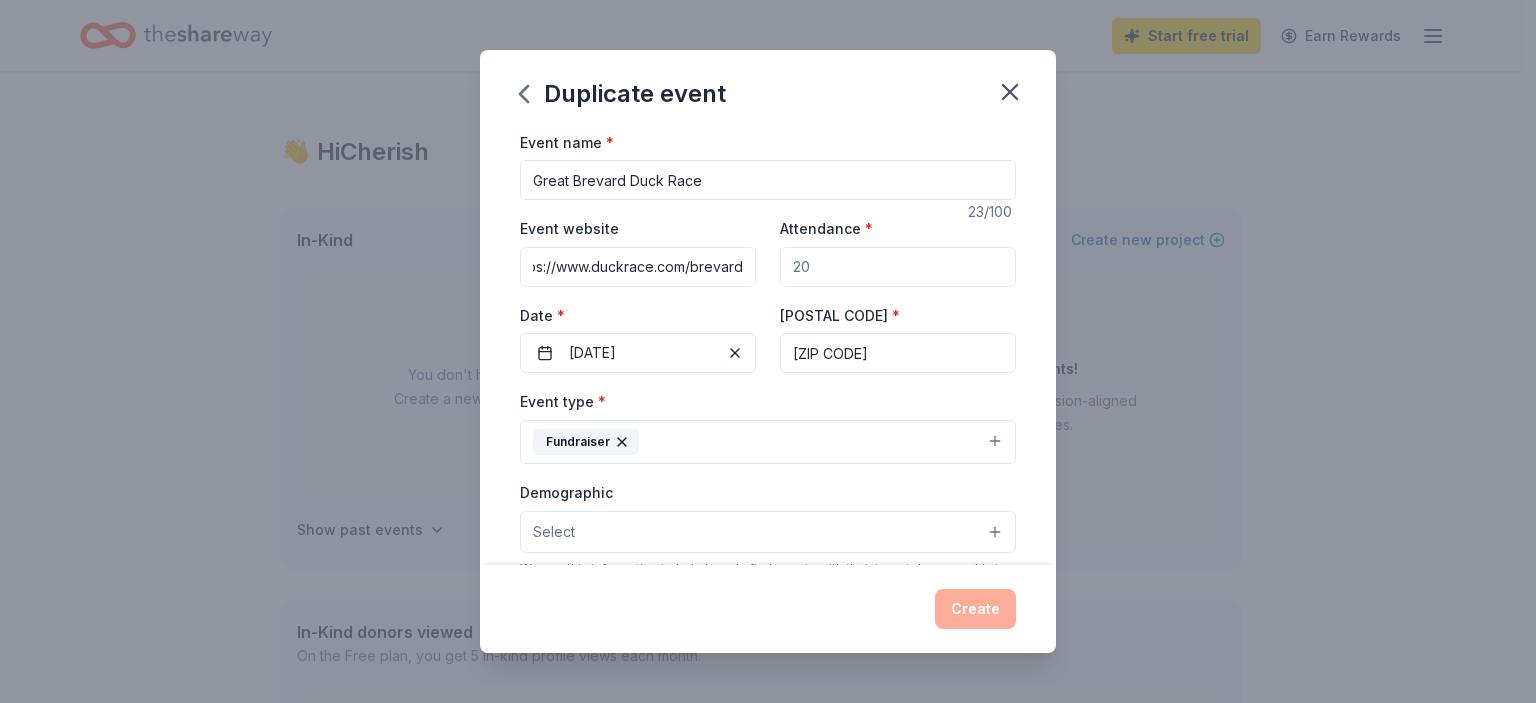 scroll, scrollTop: 0, scrollLeft: 0, axis: both 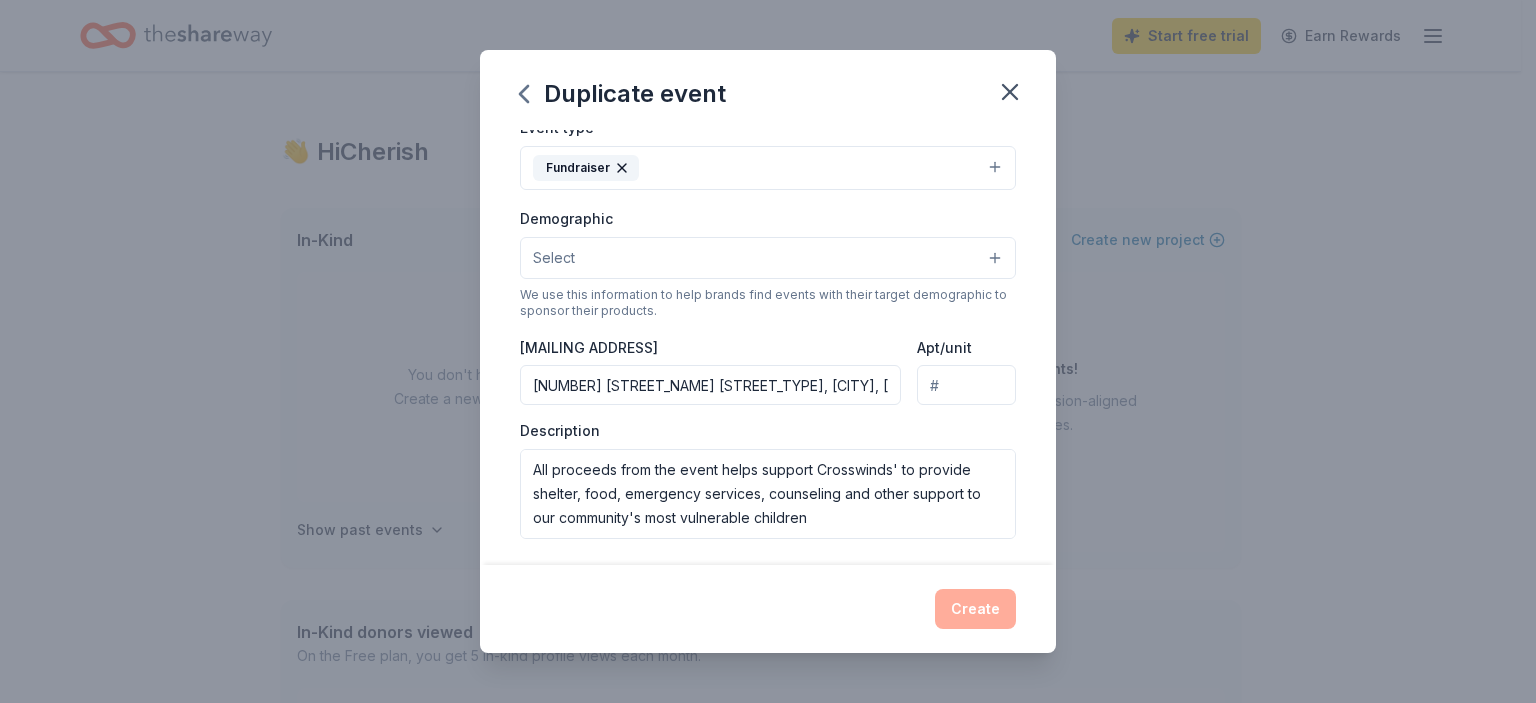 click on "Select" at bounding box center (768, 258) 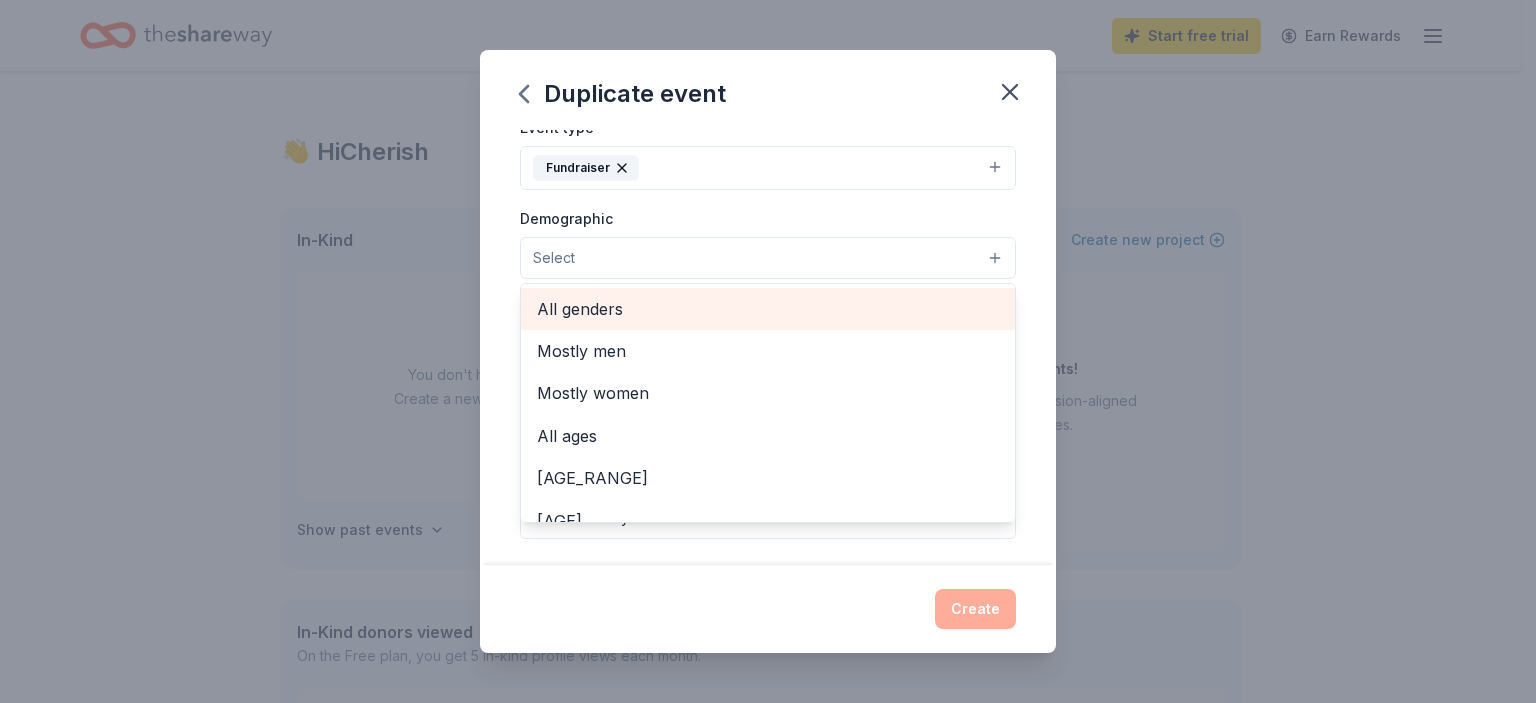 click on "All genders" at bounding box center (768, 309) 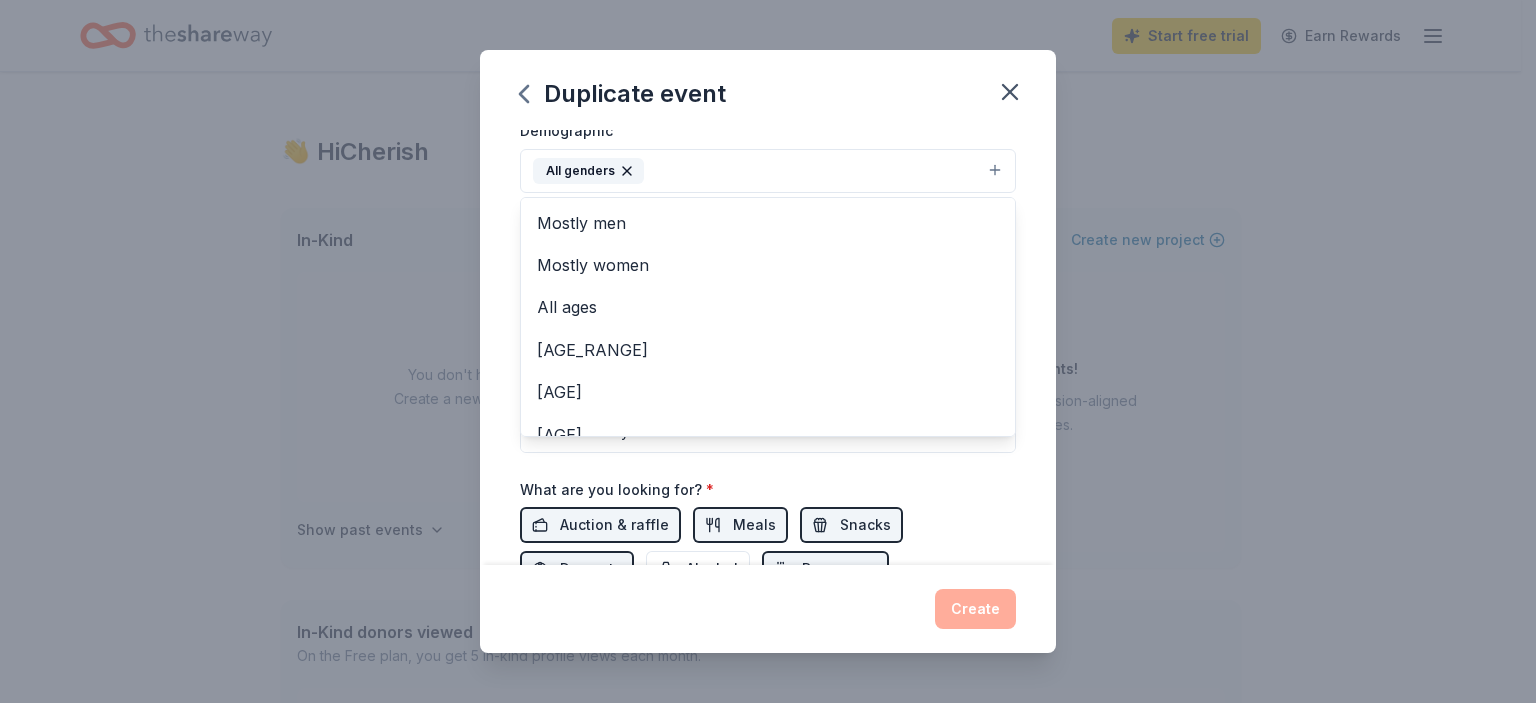 scroll, scrollTop: 428, scrollLeft: 0, axis: vertical 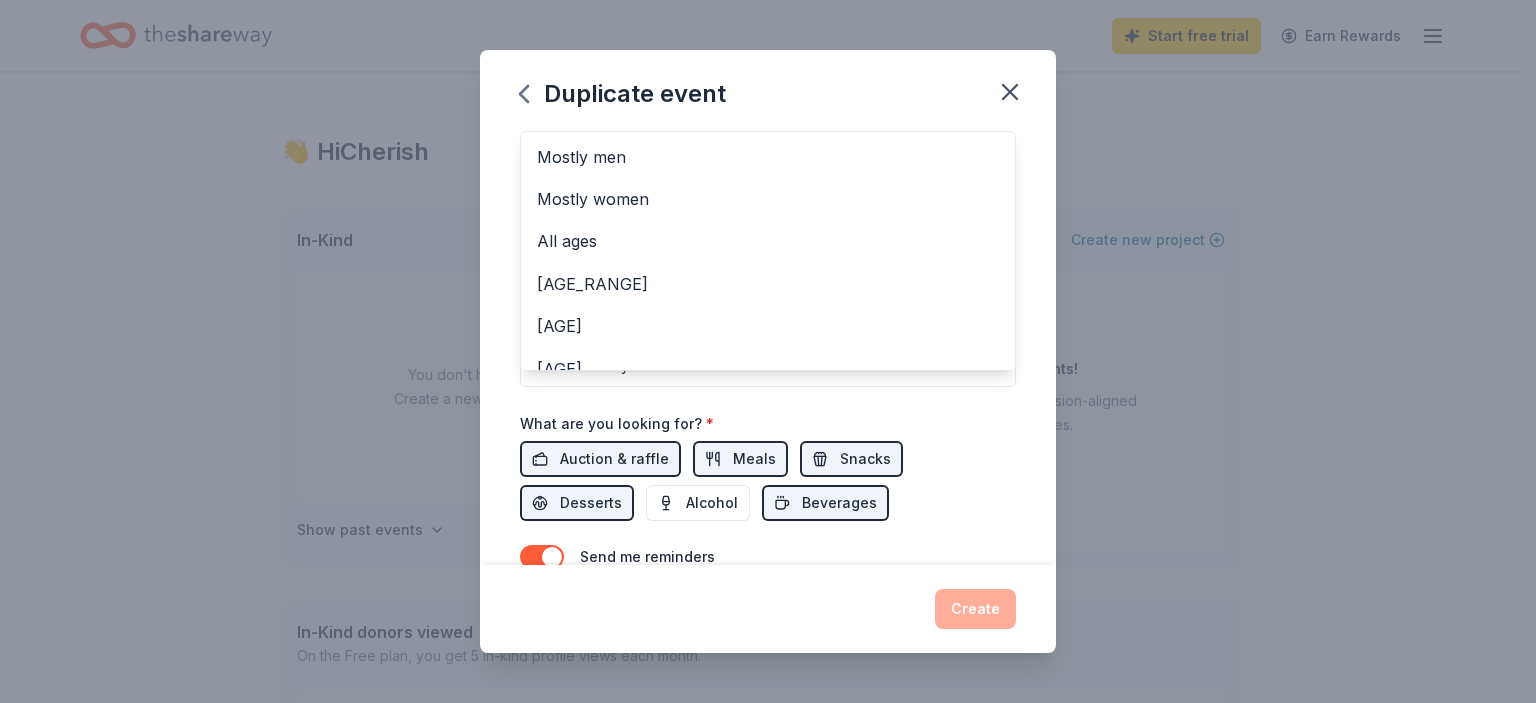 click on "Duplicate event Event name * Great Brevard Duck Race 23 /100 Event website https://www.duckrace.com/brevard Attendance * Date * 10/11/2025 ZIP code * 32922 Event type * Fundraiser Demographic All genders Mostly men Mostly women All ages 0-10 yrs 10-20 yrs 20-30 yrs 30-40 yrs 40-50 yrs 50-60 yrs 60-70 yrs 70-80 yrs 80+ yrs We use this information to help brands find events with their target demographic to sponsor their products. Mailing address 1407 [STREET] [STREET_NAME], [CITY], [STATE], 32922 Apt/unit Description The Great Brevard Duck Race is a major fundraiser for Crosswinds Youth Services, Inc., a local non-profit organization that has been providing life-changing and often life-saving services to vulnerable children, youth and their families in Brevard County, [STATE] for 50 years. People make donations to Crosswinds by "adopting" ducks for the Race...
All proceeds from the event helps support Crosswinds' to provide shelter, food, emergency services, counseling and other support to our community's most vulnerable children * Meals" at bounding box center (768, 166) 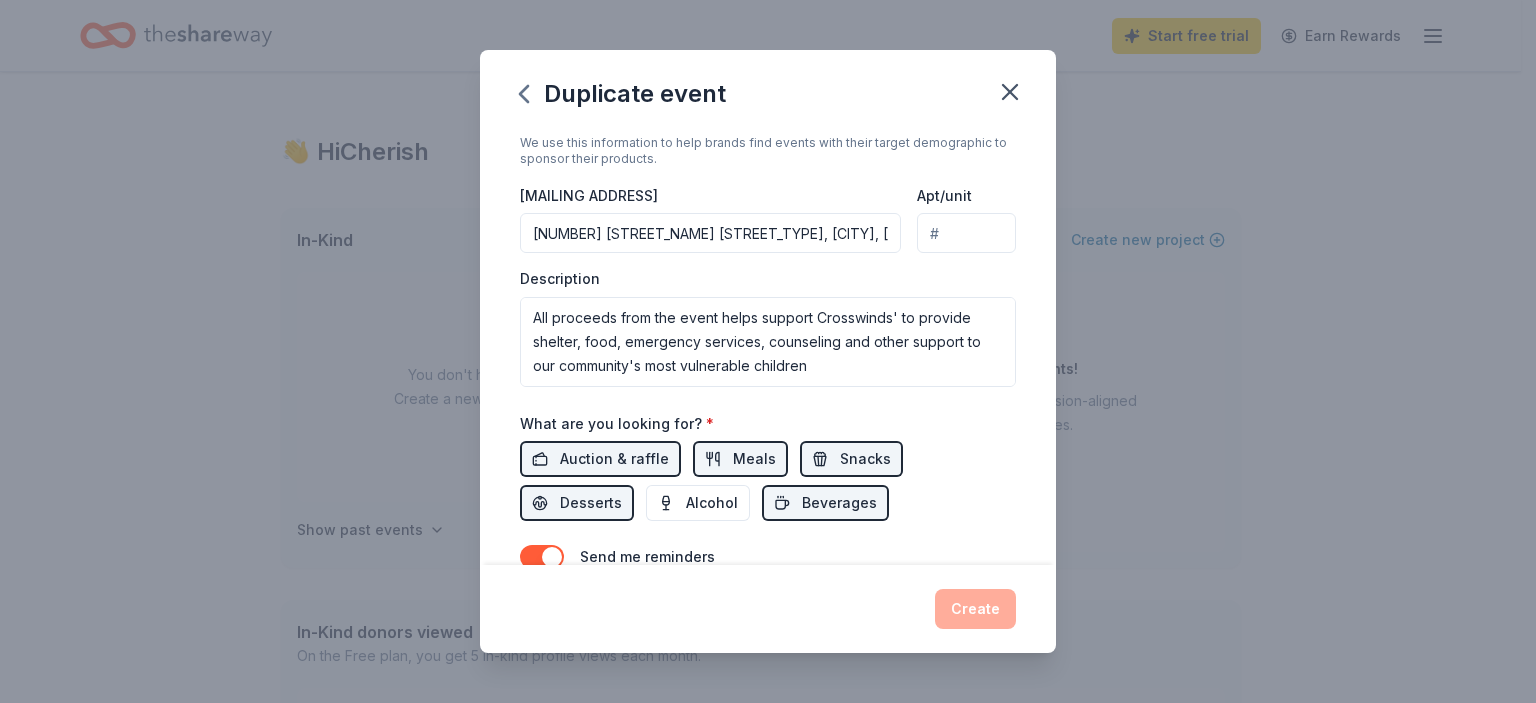 scroll, scrollTop: 184, scrollLeft: 0, axis: vertical 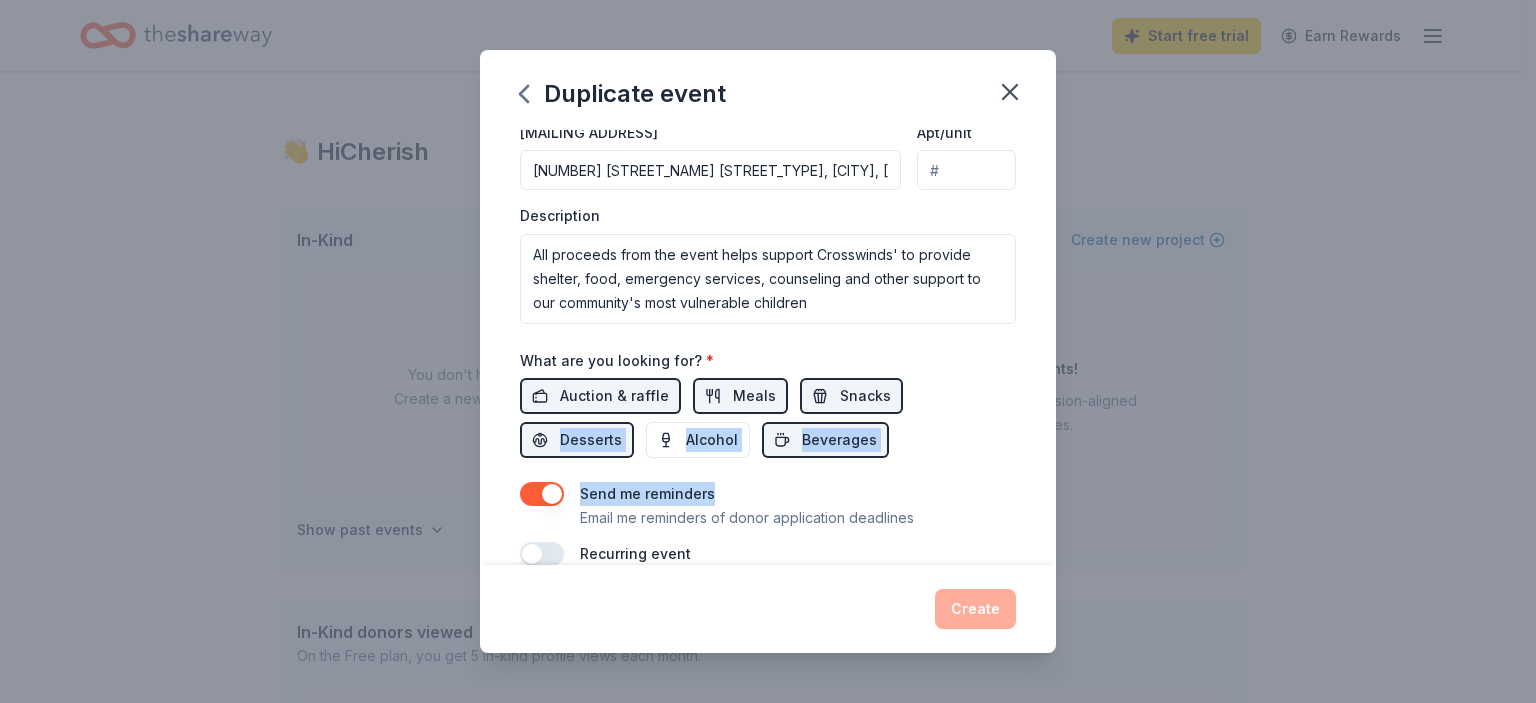 drag, startPoint x: 1040, startPoint y: 442, endPoint x: 1025, endPoint y: 497, distance: 57.00877 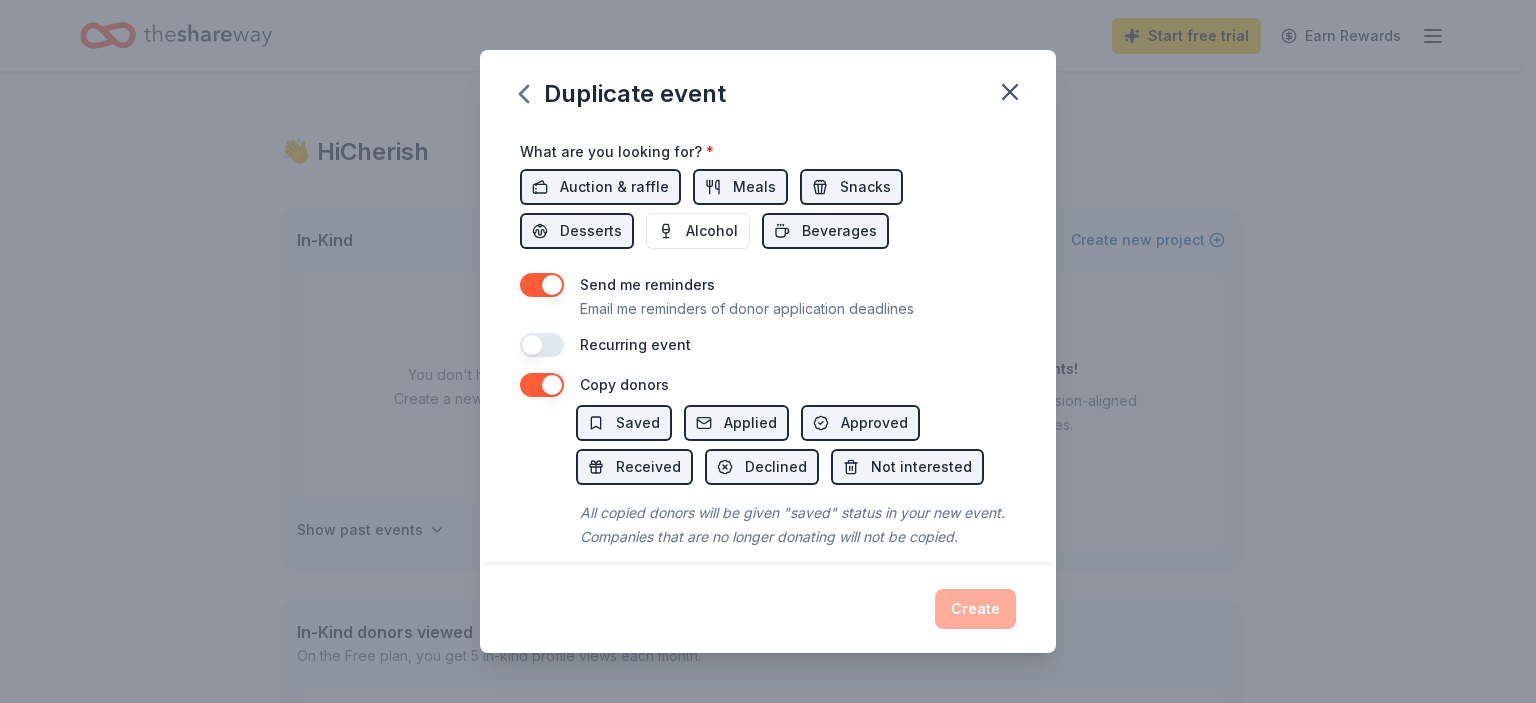 scroll, scrollTop: 707, scrollLeft: 0, axis: vertical 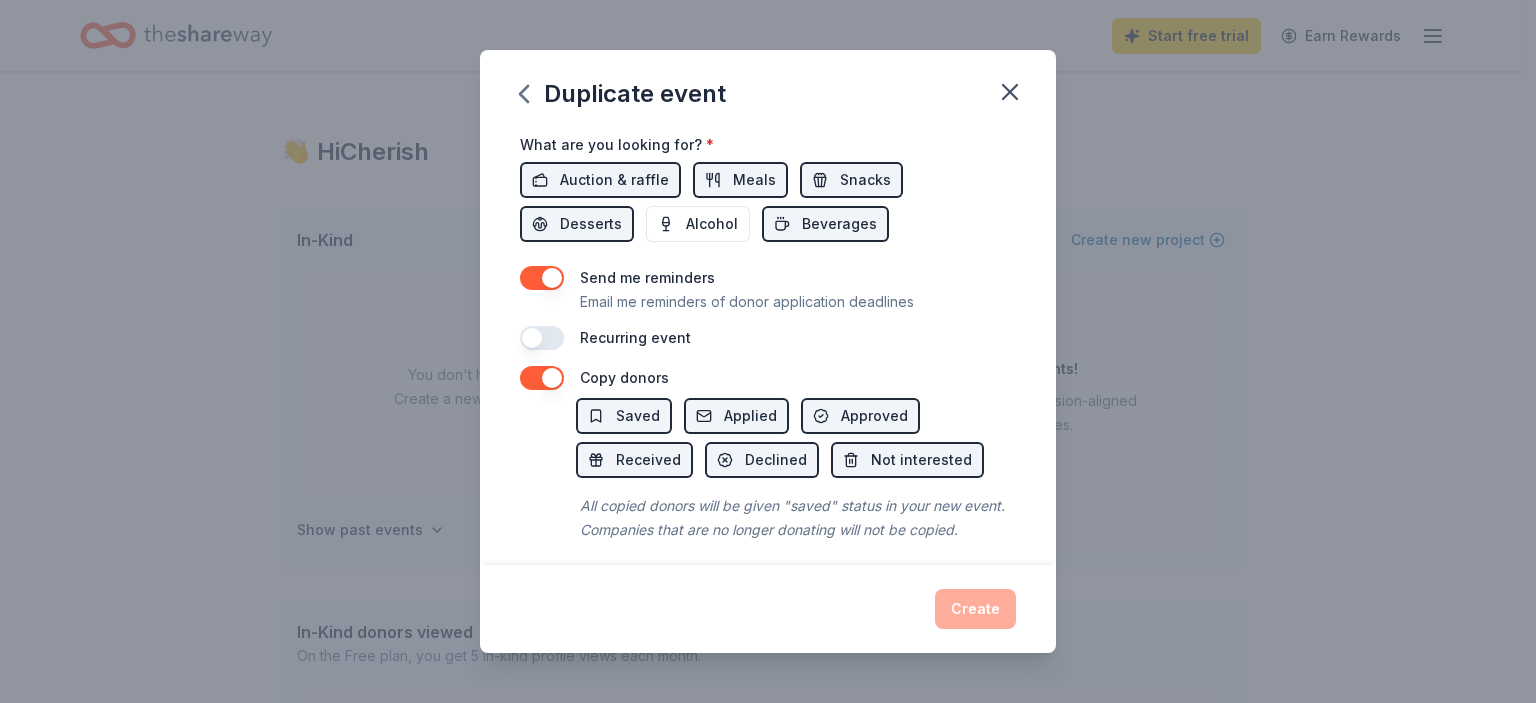 click at bounding box center (542, 338) 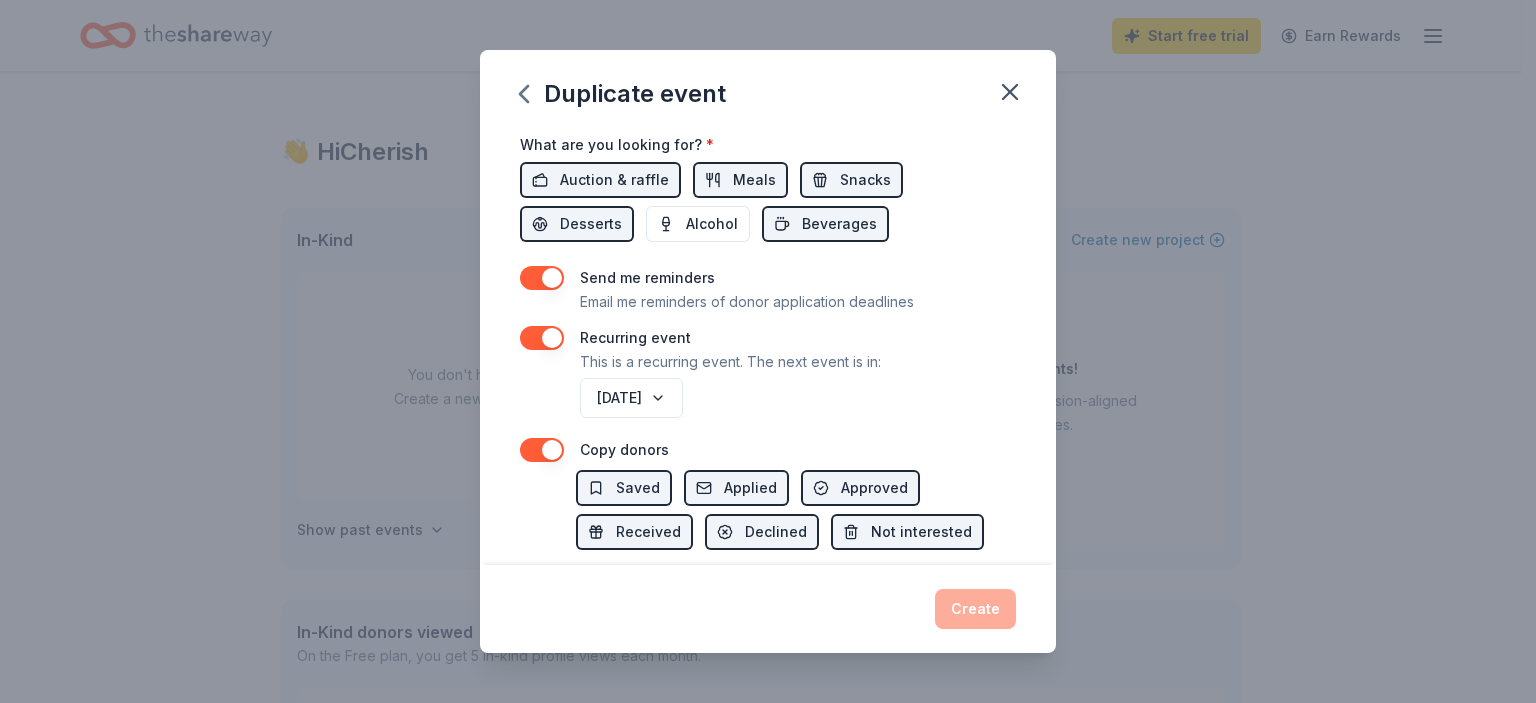 click at bounding box center [542, 338] 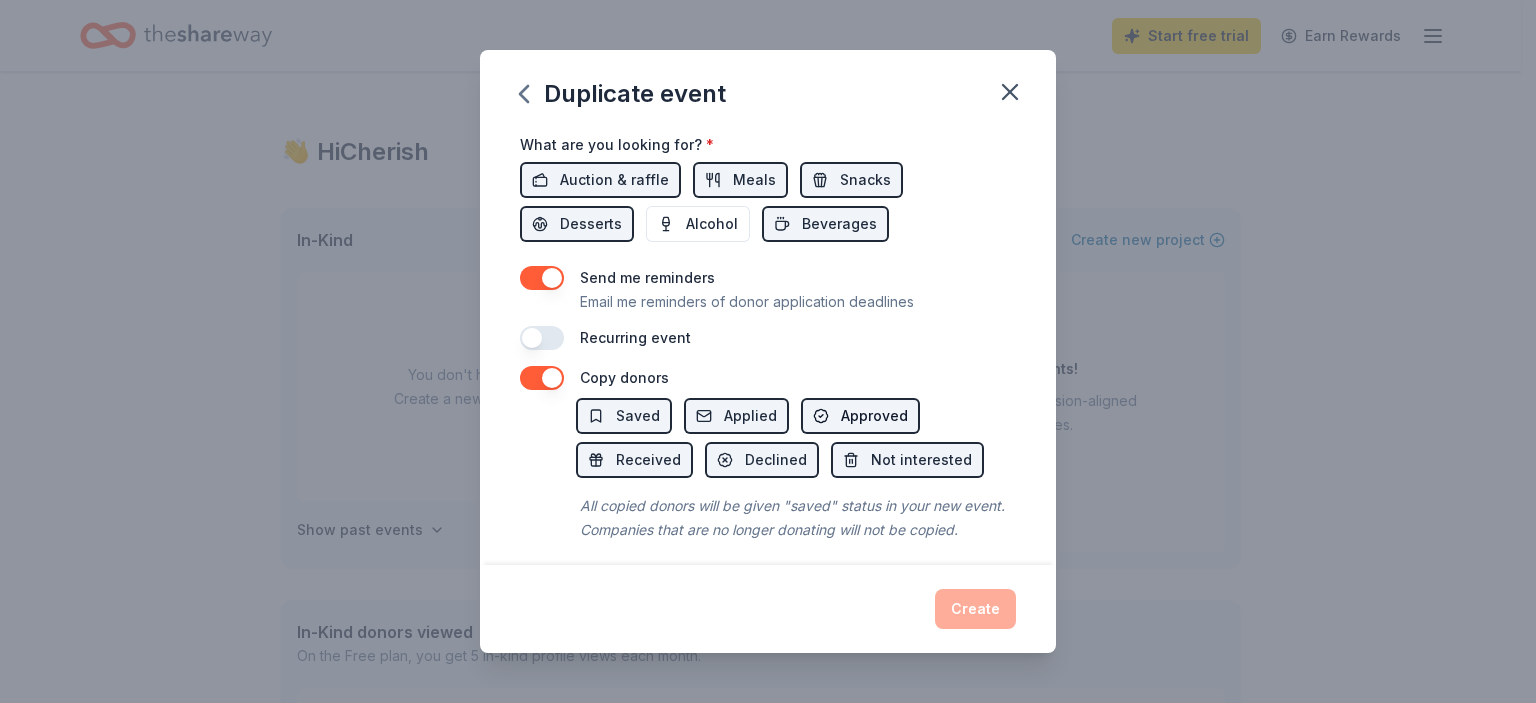 click on "Approved" at bounding box center [874, 416] 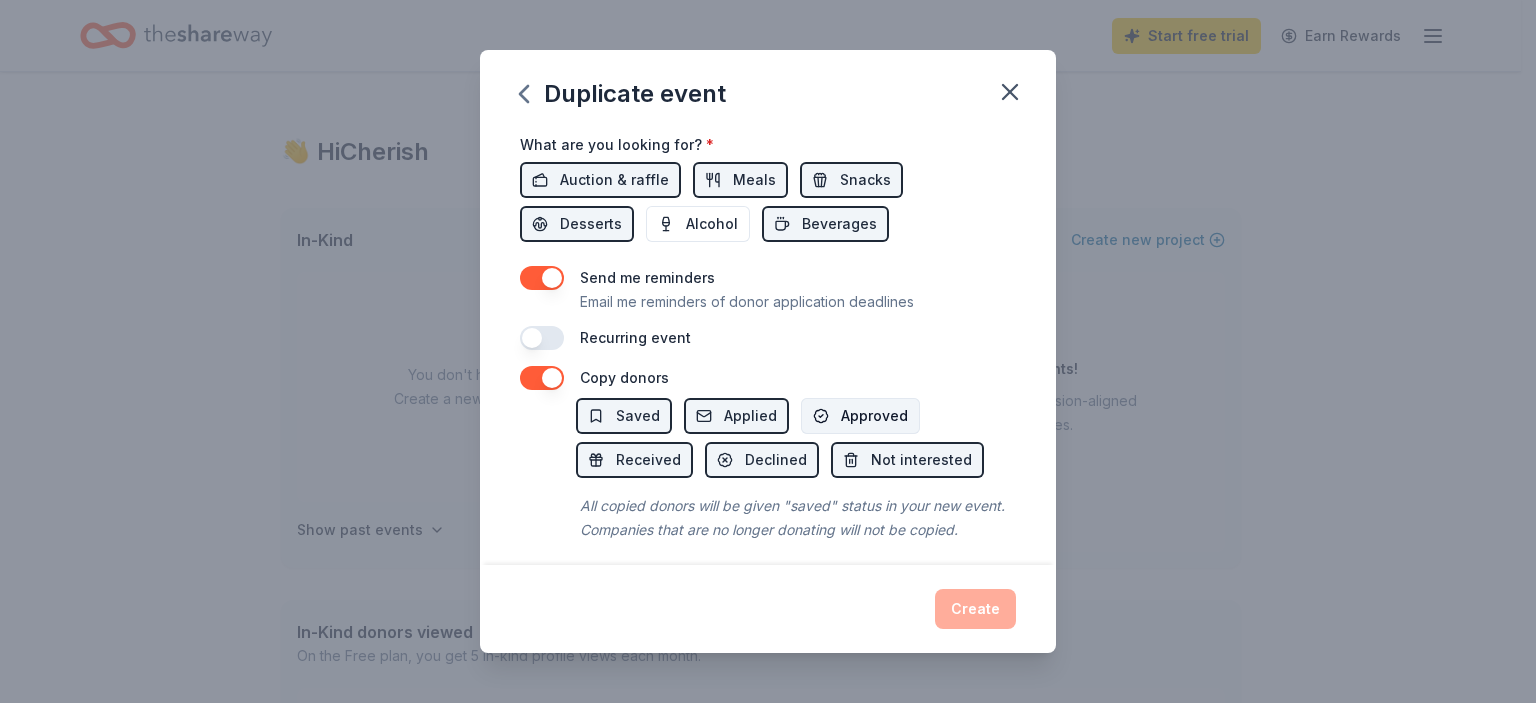 click on "Approved" at bounding box center (874, 416) 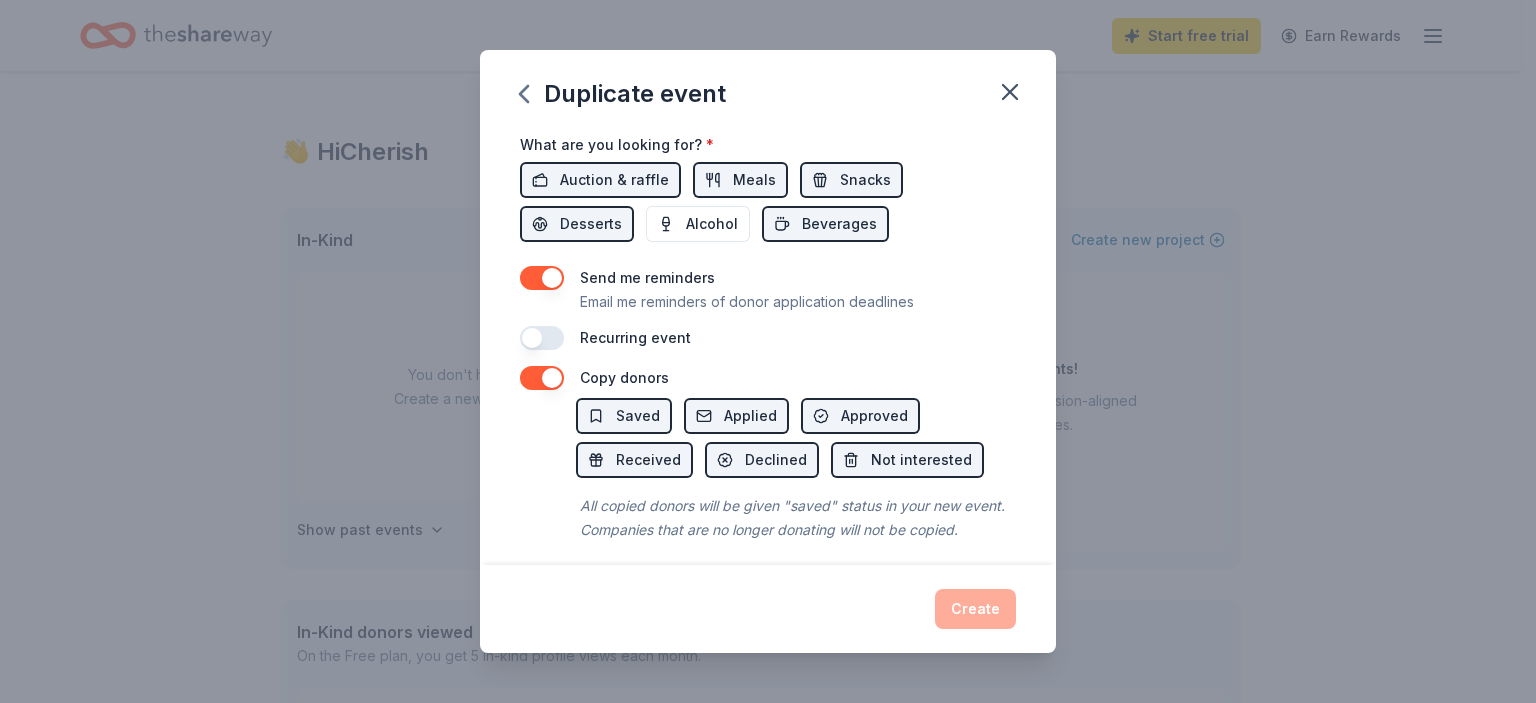 click on "Create" at bounding box center (768, 609) 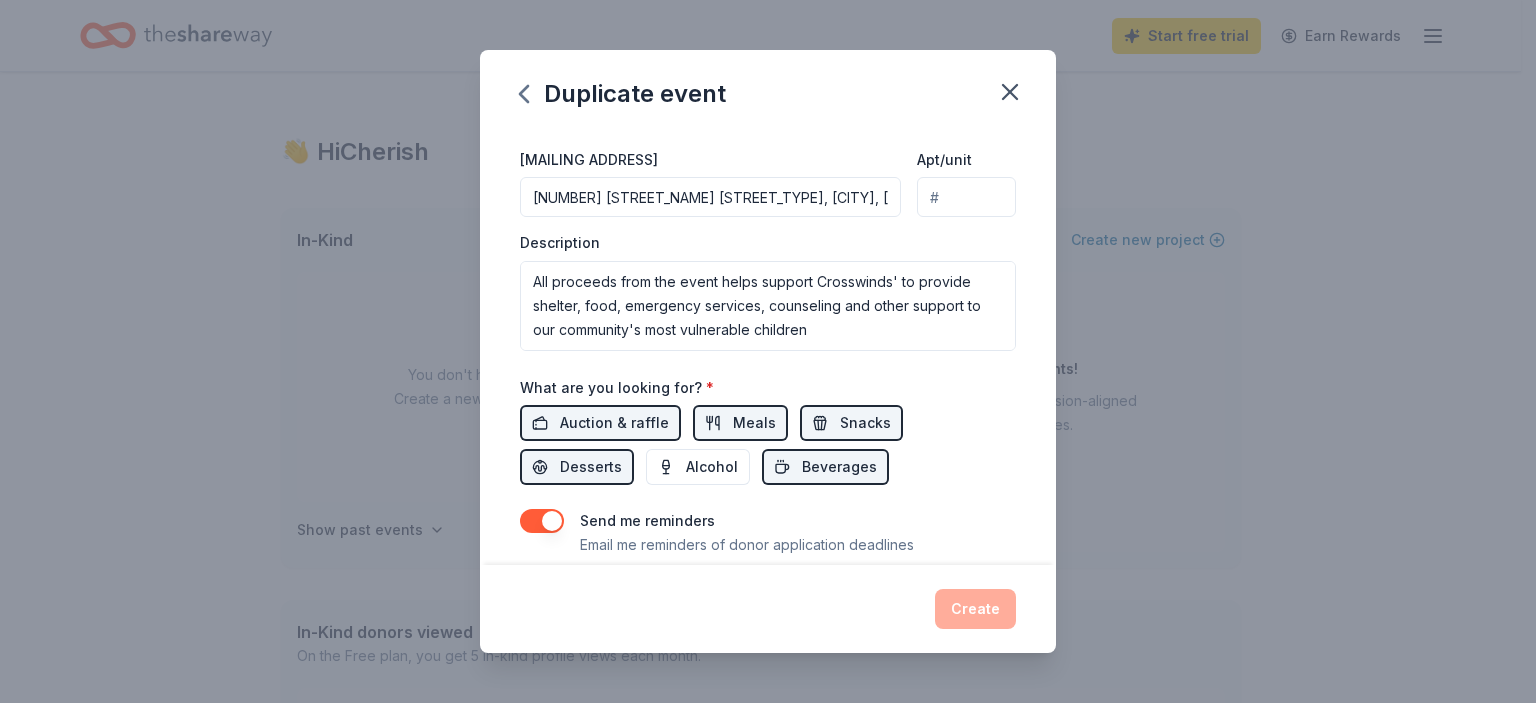 scroll, scrollTop: 455, scrollLeft: 0, axis: vertical 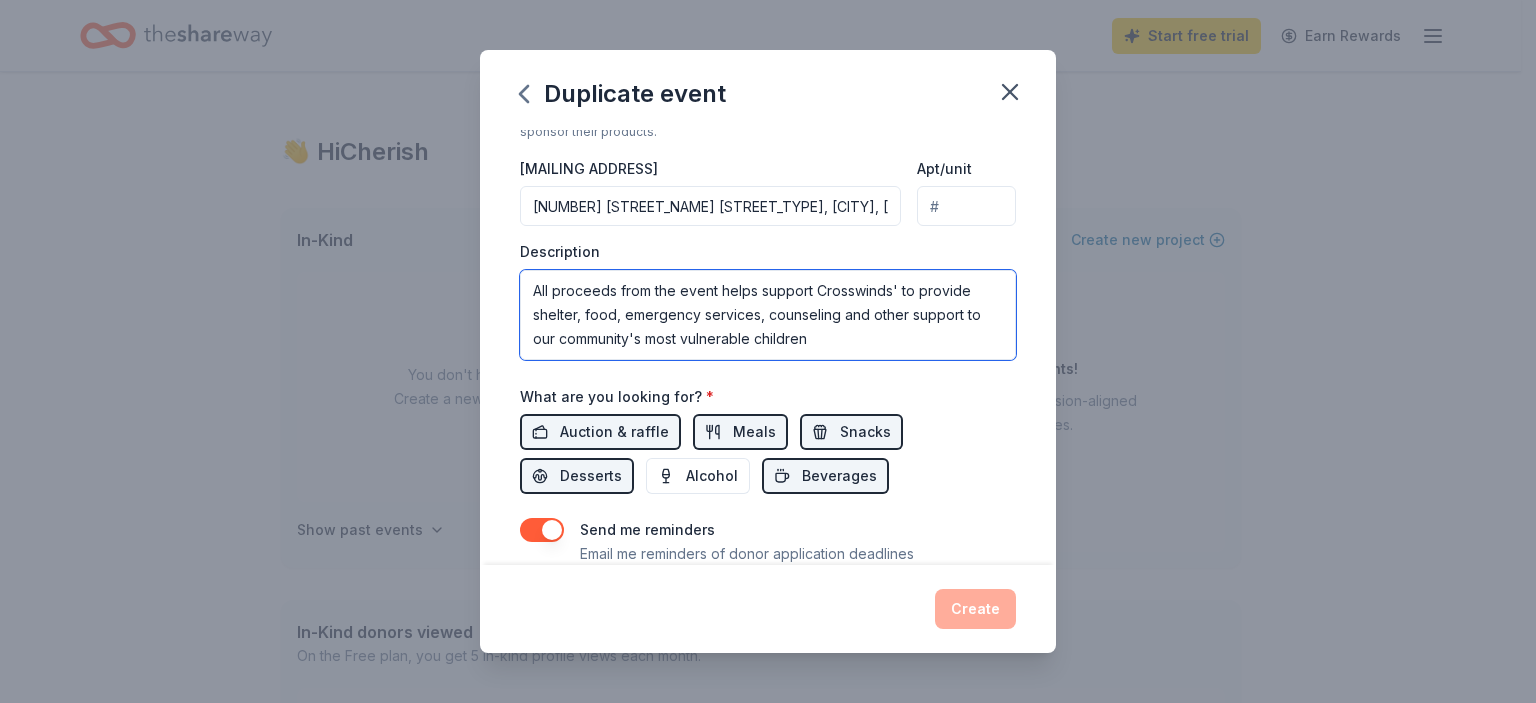 click on "The Great Brevard Duck Race is a major fundraiser for Crosswinds Youth Services, Inc., a local non-profit organization that has been providing life-changing and often life-saving services to vulnerable children, youth and their families in [COUNTY] County, [STATE] for 50 years. People make donations to Crosswinds by "adopting" ducks for the Race...
All proceeds from the event helps support Crosswinds' to provide shelter, food, emergency services, counseling and other support to our community's most vulnerable children" at bounding box center [768, 315] 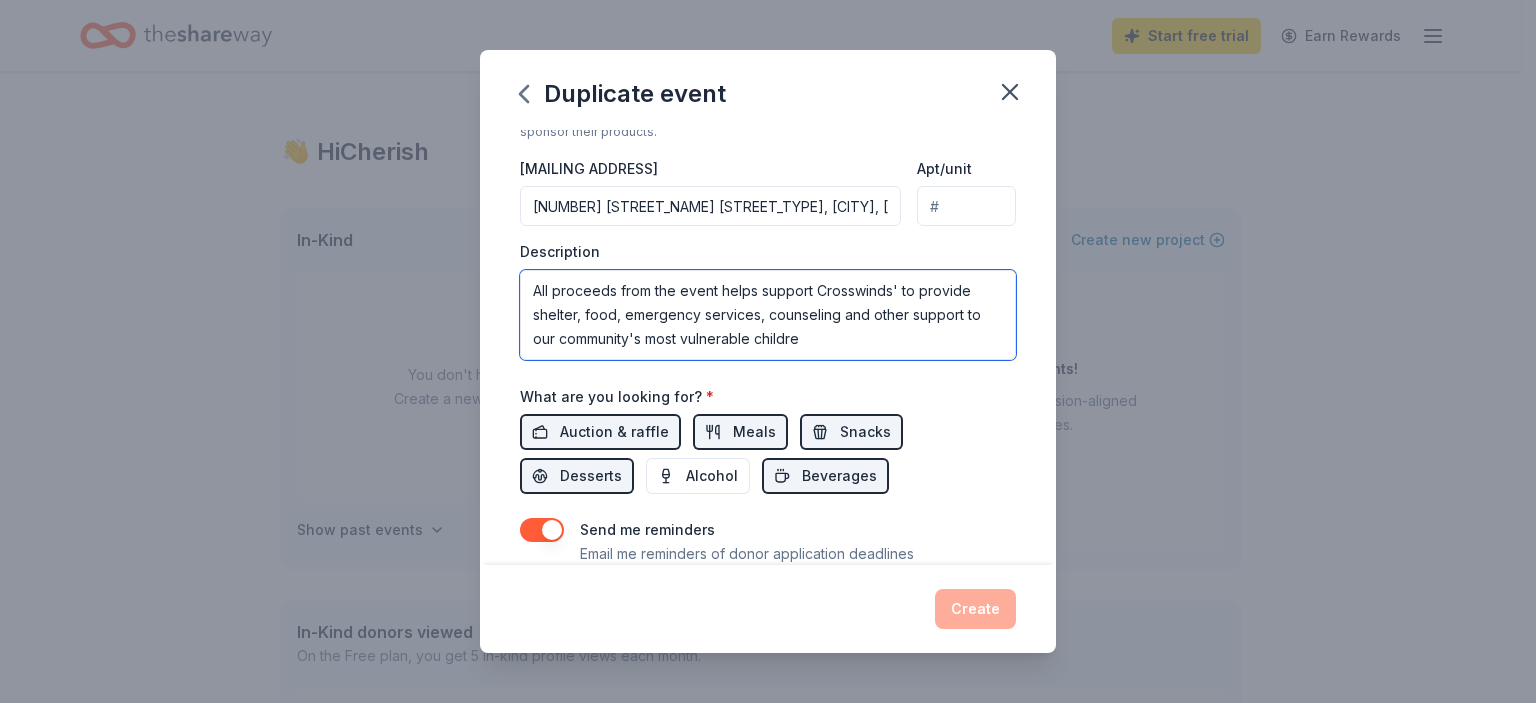 type on "The Great Brevard Duck Race is a major fundraiser for Crosswinds Youth Services, Inc., a local non-profit organization that has been providing life-changing and often life-saving services to vulnerable children, youth and their families in [COUNTY] County, [STATE] for 50 years. People make donations to Crosswinds by "adopting" ducks for the Race...
All proceeds from the event helps support Crosswinds' to provide shelter, food, emergency services, counseling and other support to our community's most vulnerable children" 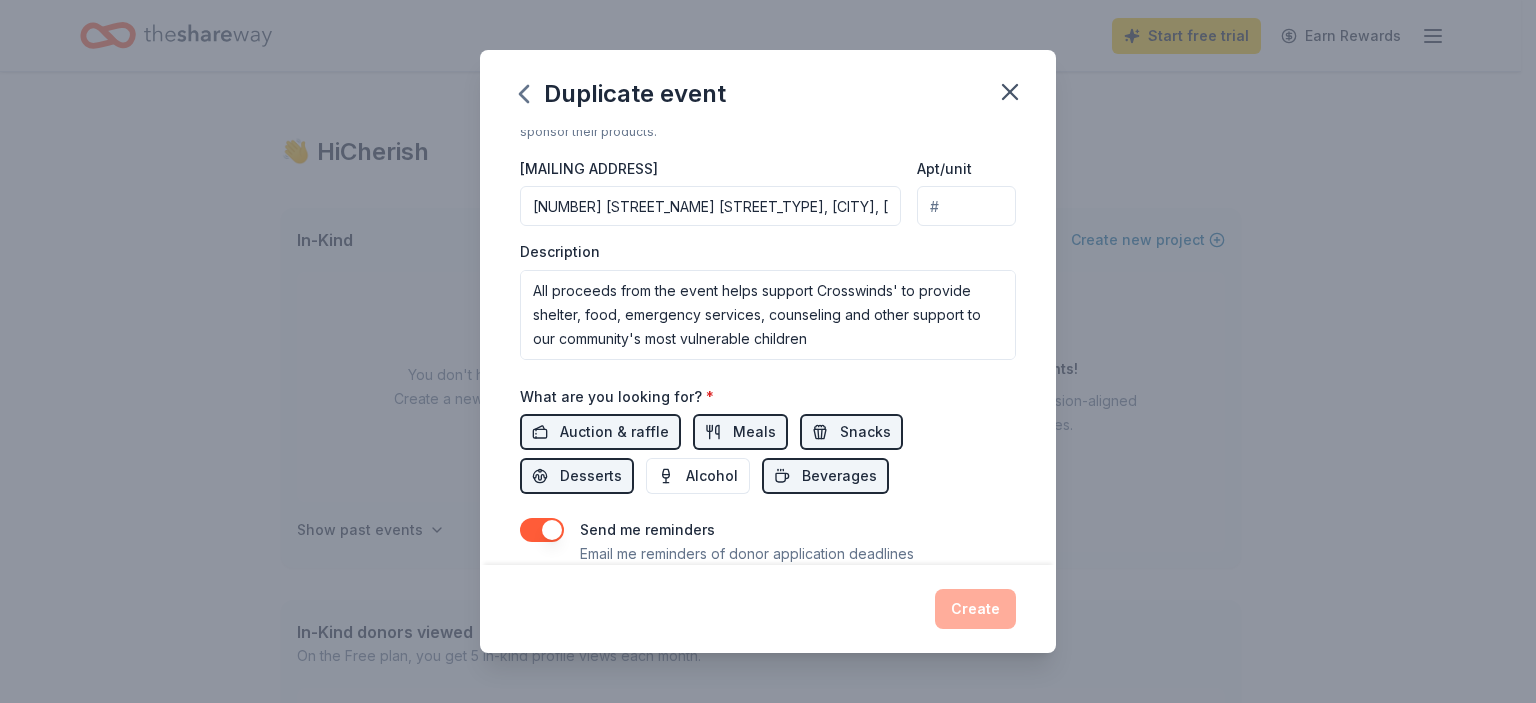click on "Auction & raffle Meals Snacks Desserts Alcohol Beverages" at bounding box center [768, 454] 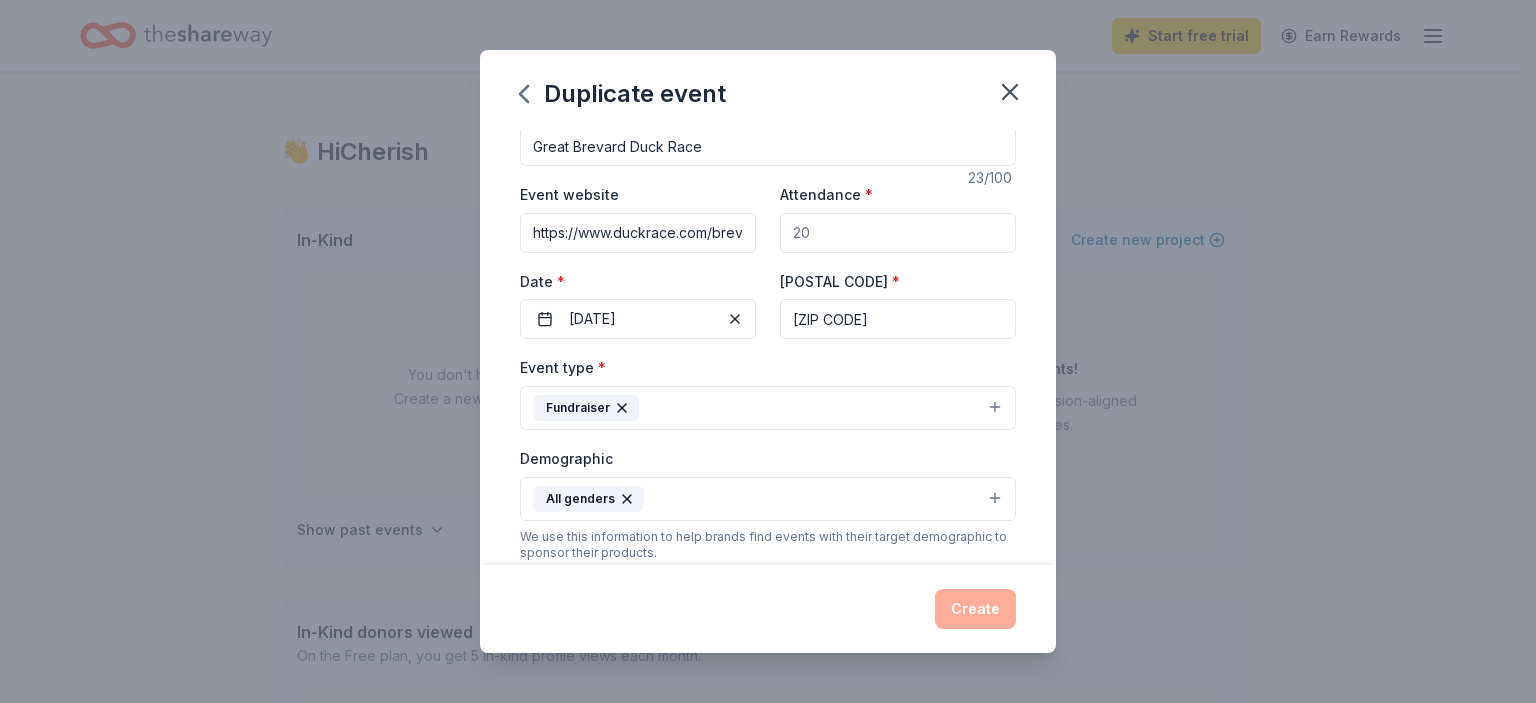 scroll, scrollTop: 0, scrollLeft: 0, axis: both 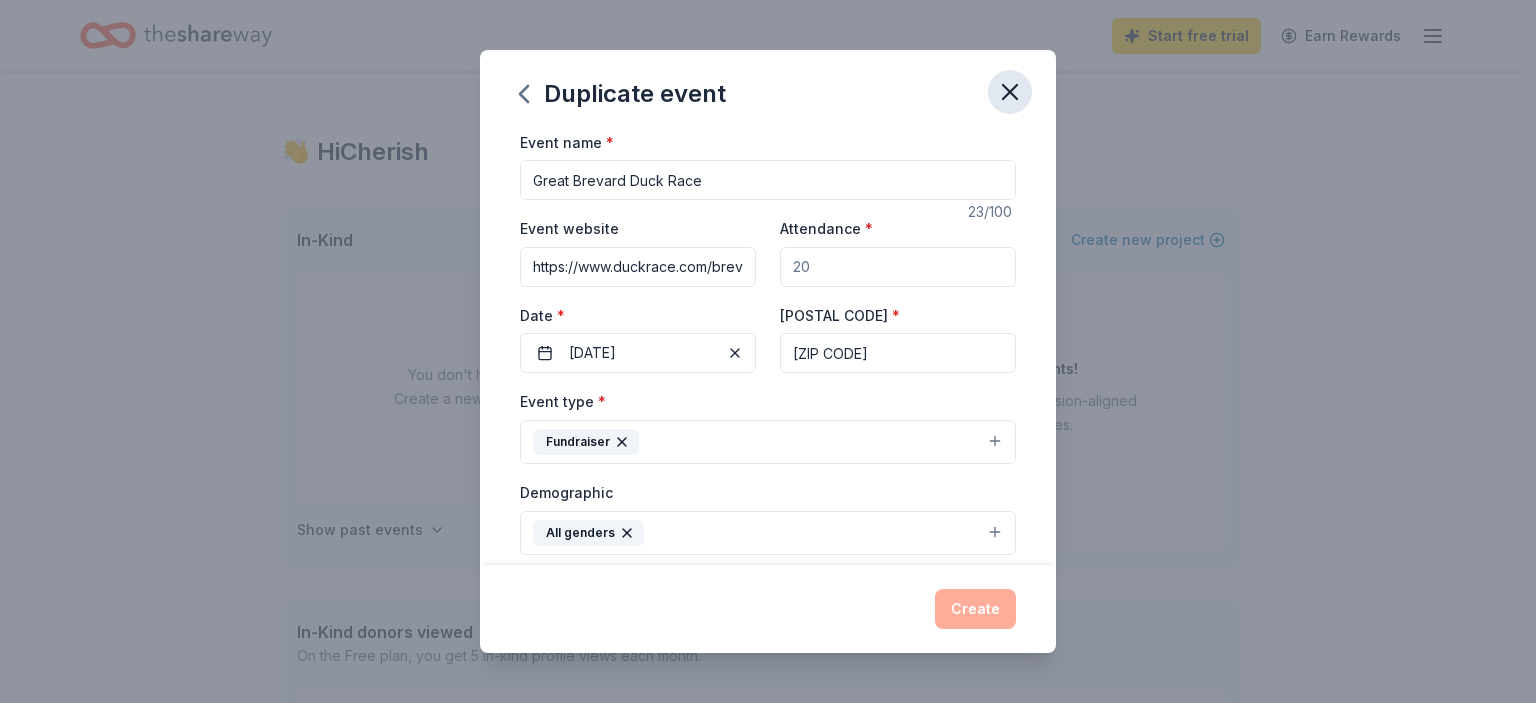 click at bounding box center [1010, 92] 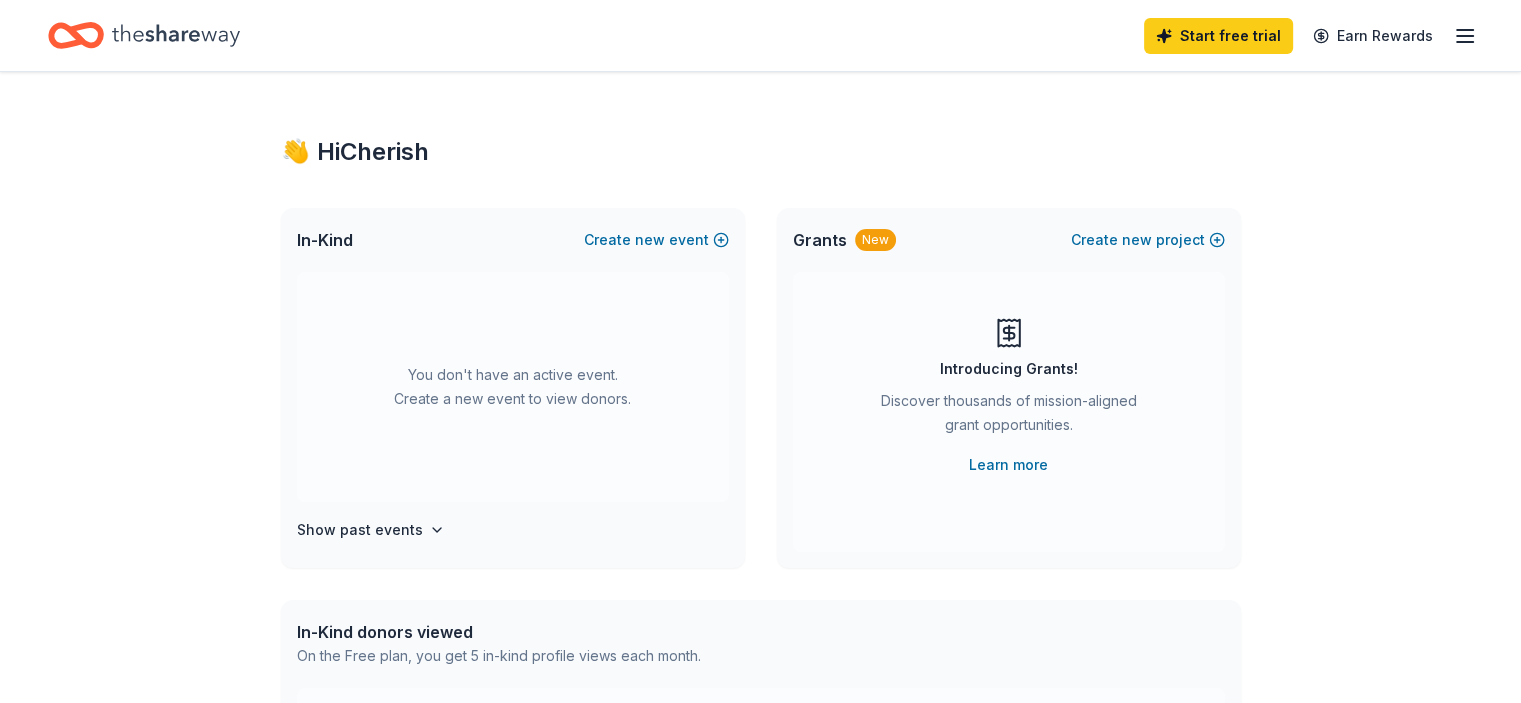 click on "You don't have an active event. Create a new event to view donors." at bounding box center (513, 387) 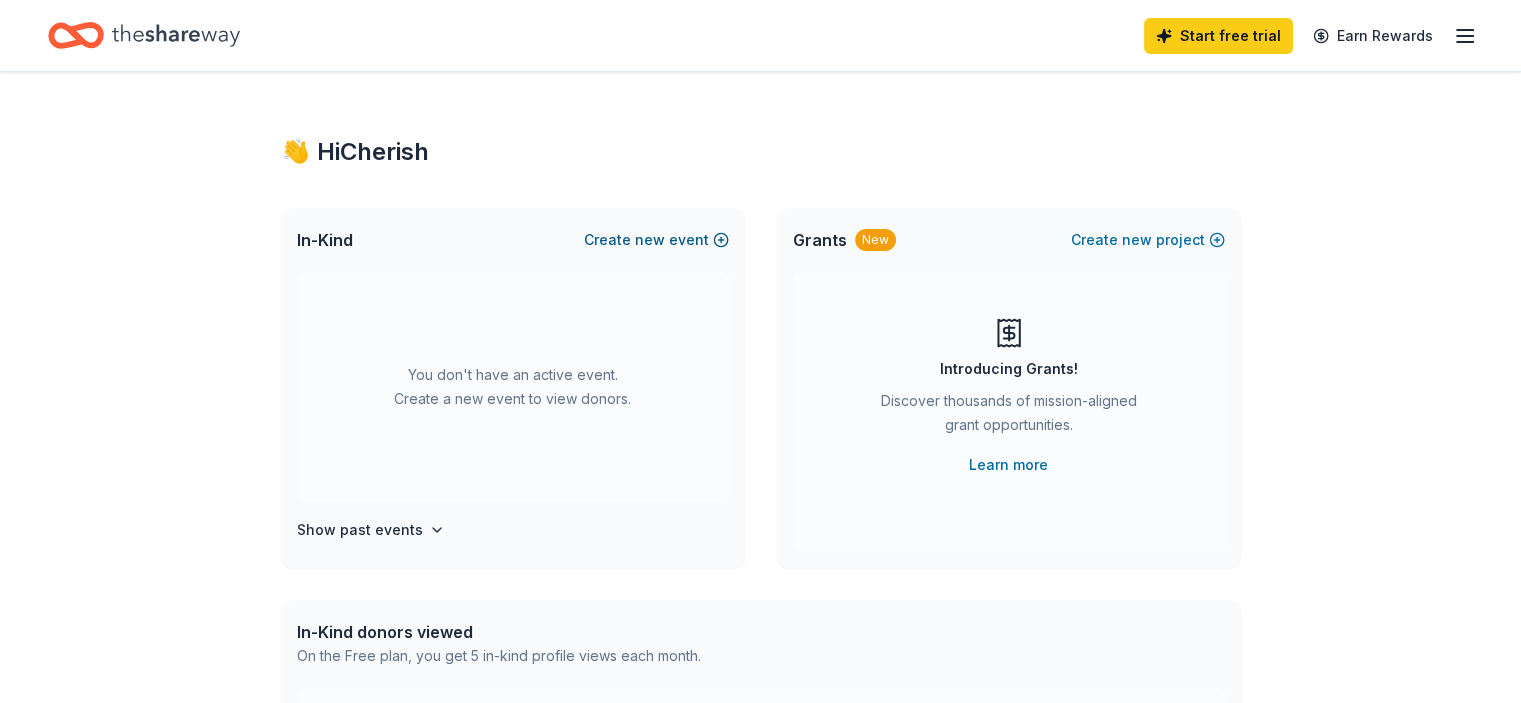 click on "Create  new  event" at bounding box center (656, 240) 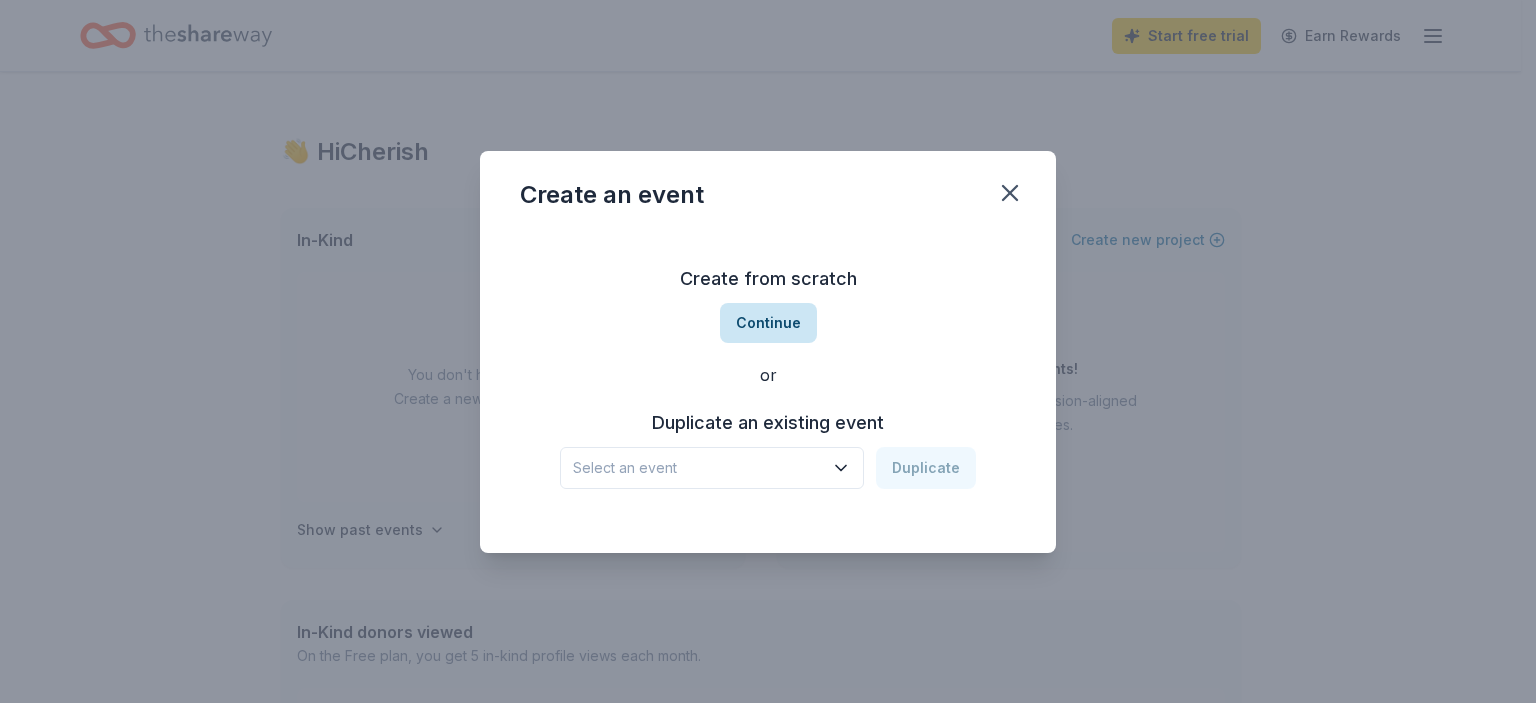 click on "Continue" at bounding box center [768, 323] 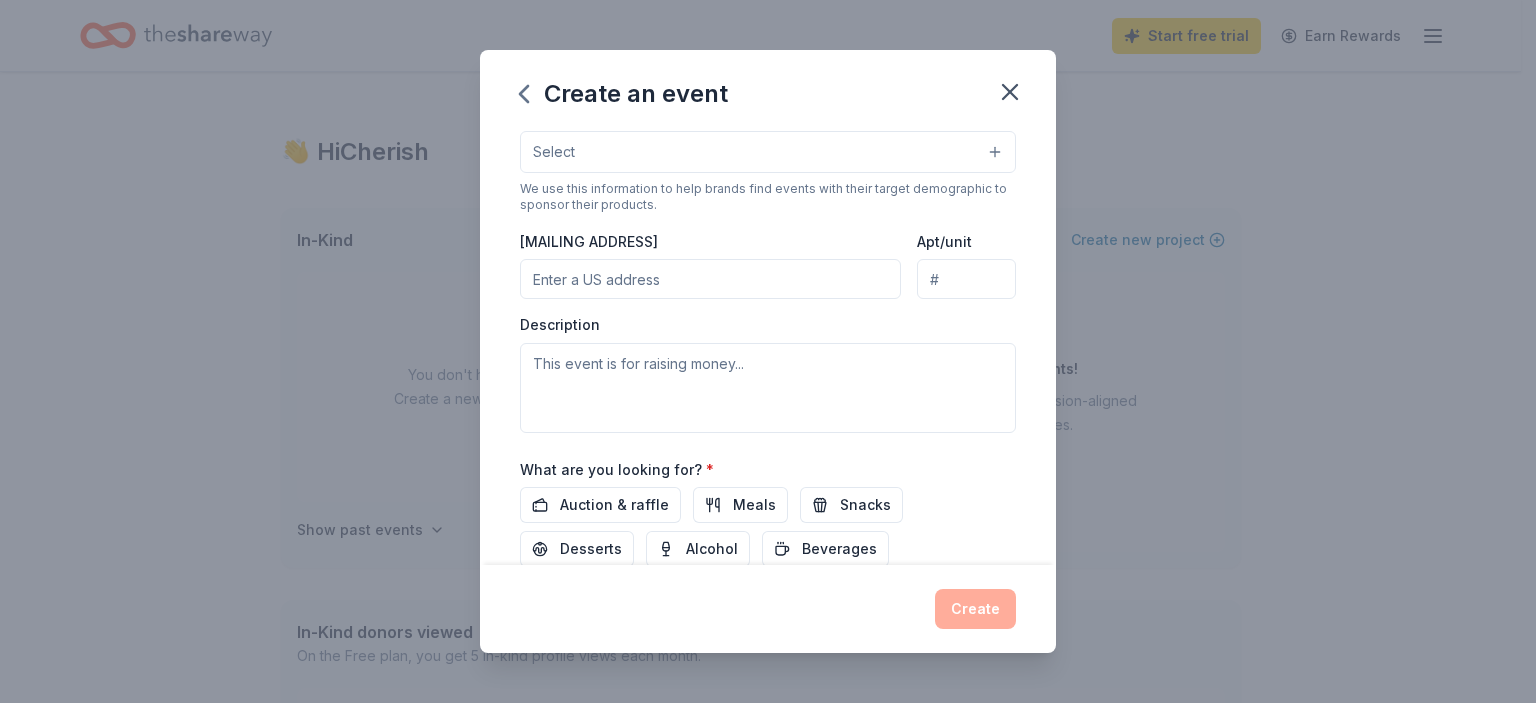 scroll, scrollTop: 389, scrollLeft: 0, axis: vertical 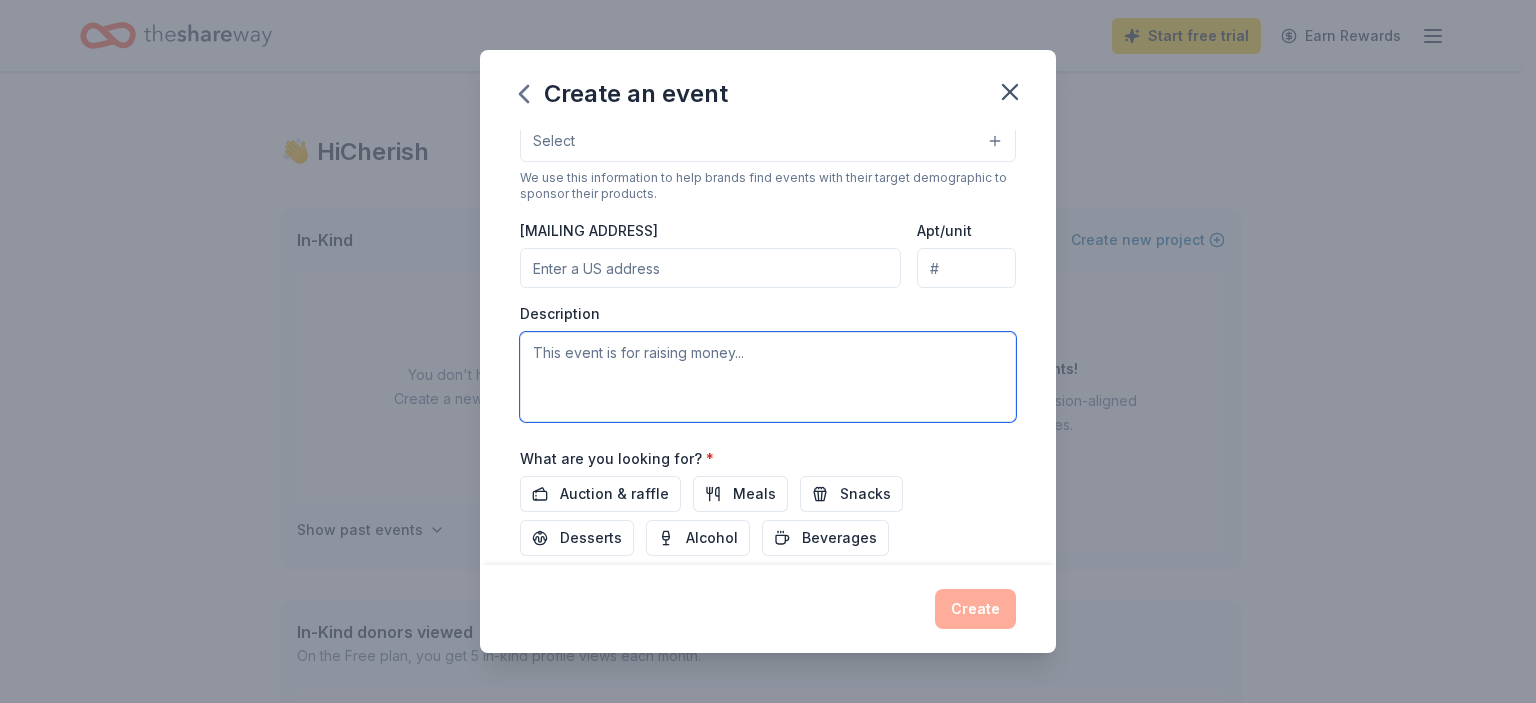 paste on "https://www.duckrace.com/brevard" 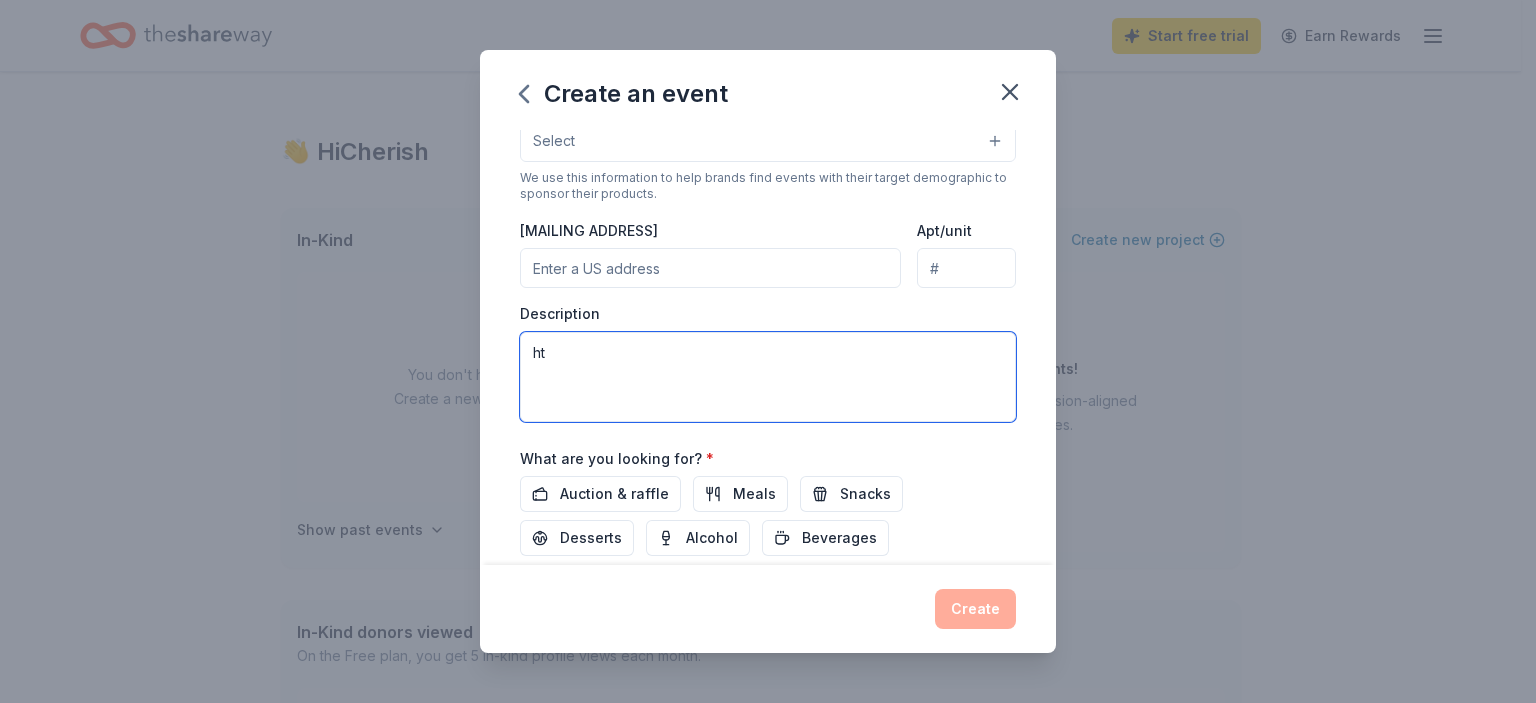 type on "h" 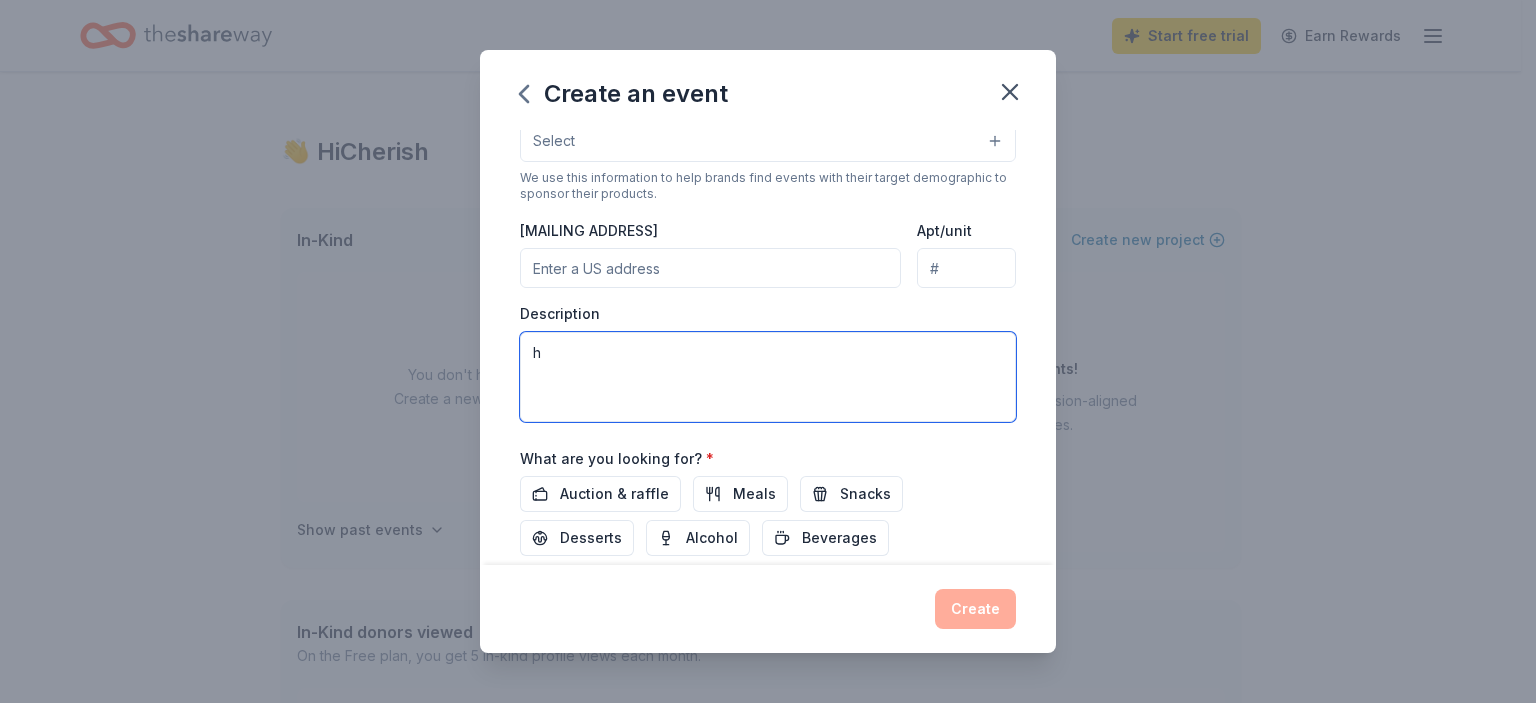 type 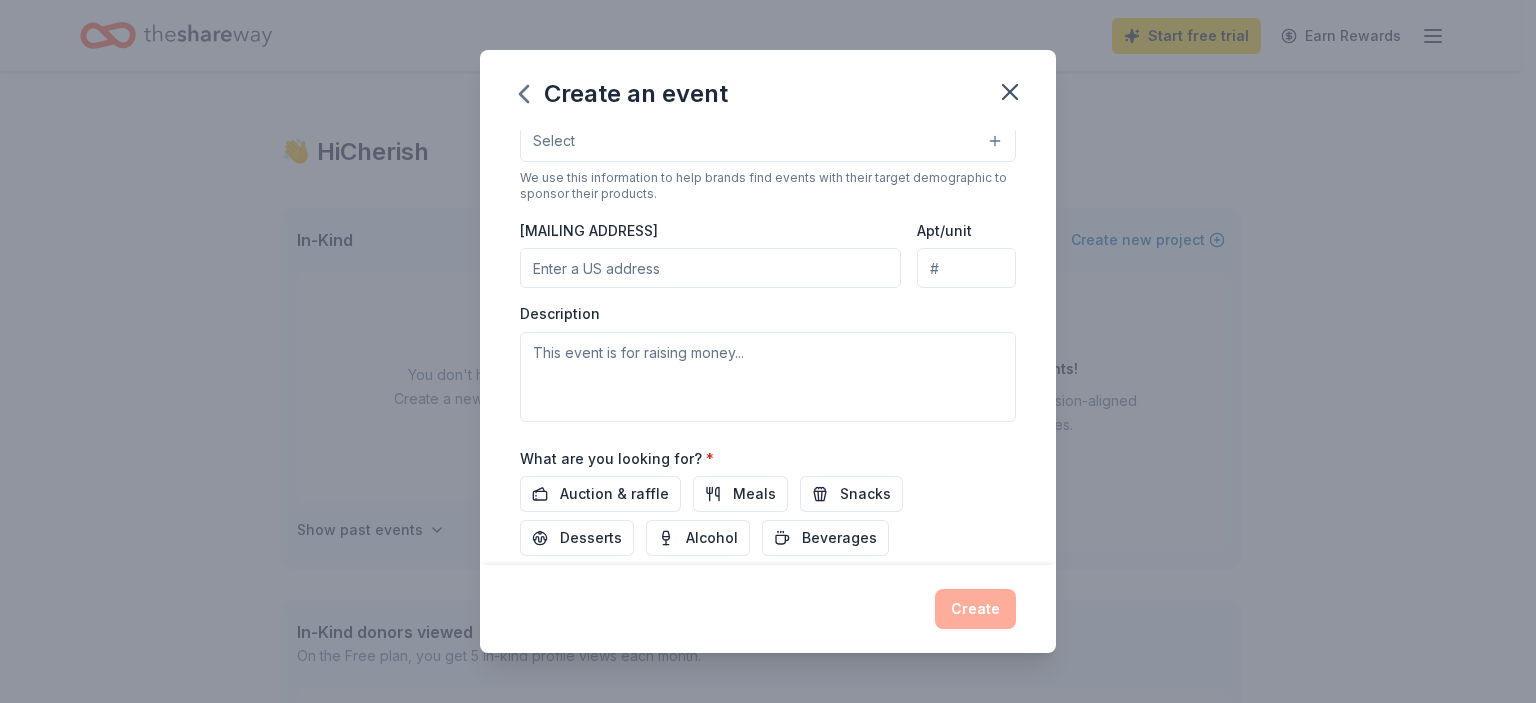 scroll, scrollTop: 0, scrollLeft: 0, axis: both 